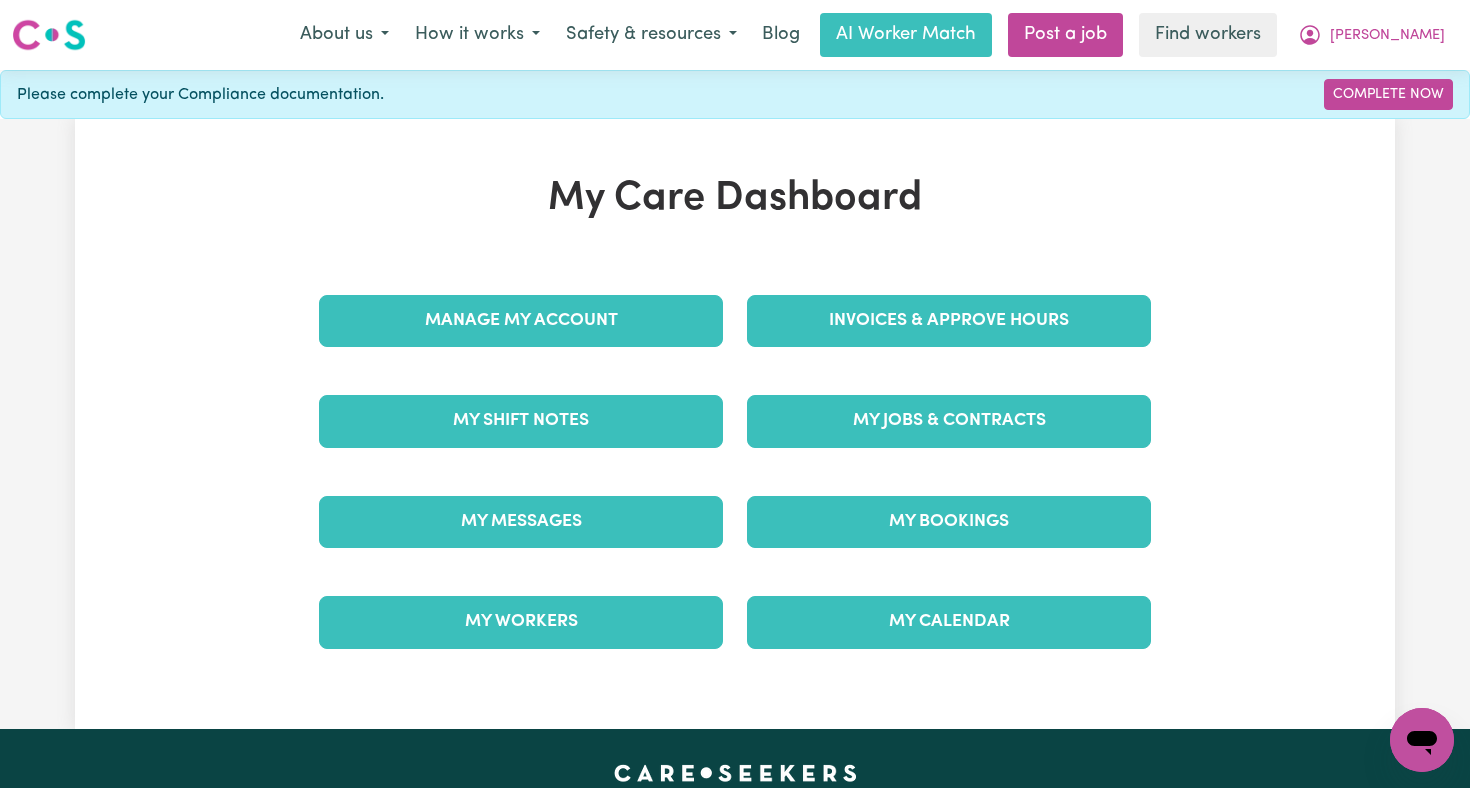 scroll, scrollTop: 0, scrollLeft: 0, axis: both 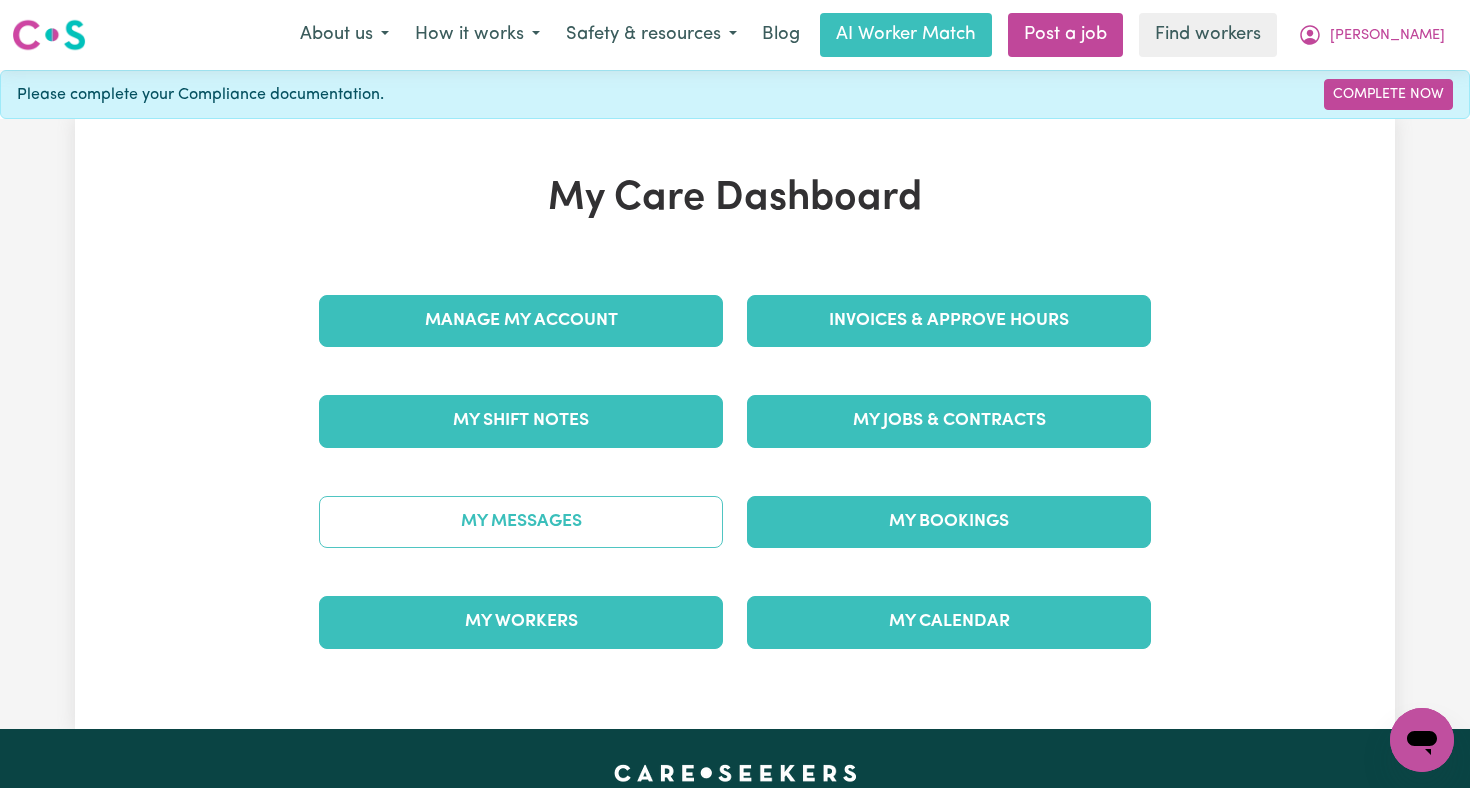 click on "My Messages" at bounding box center [521, 522] 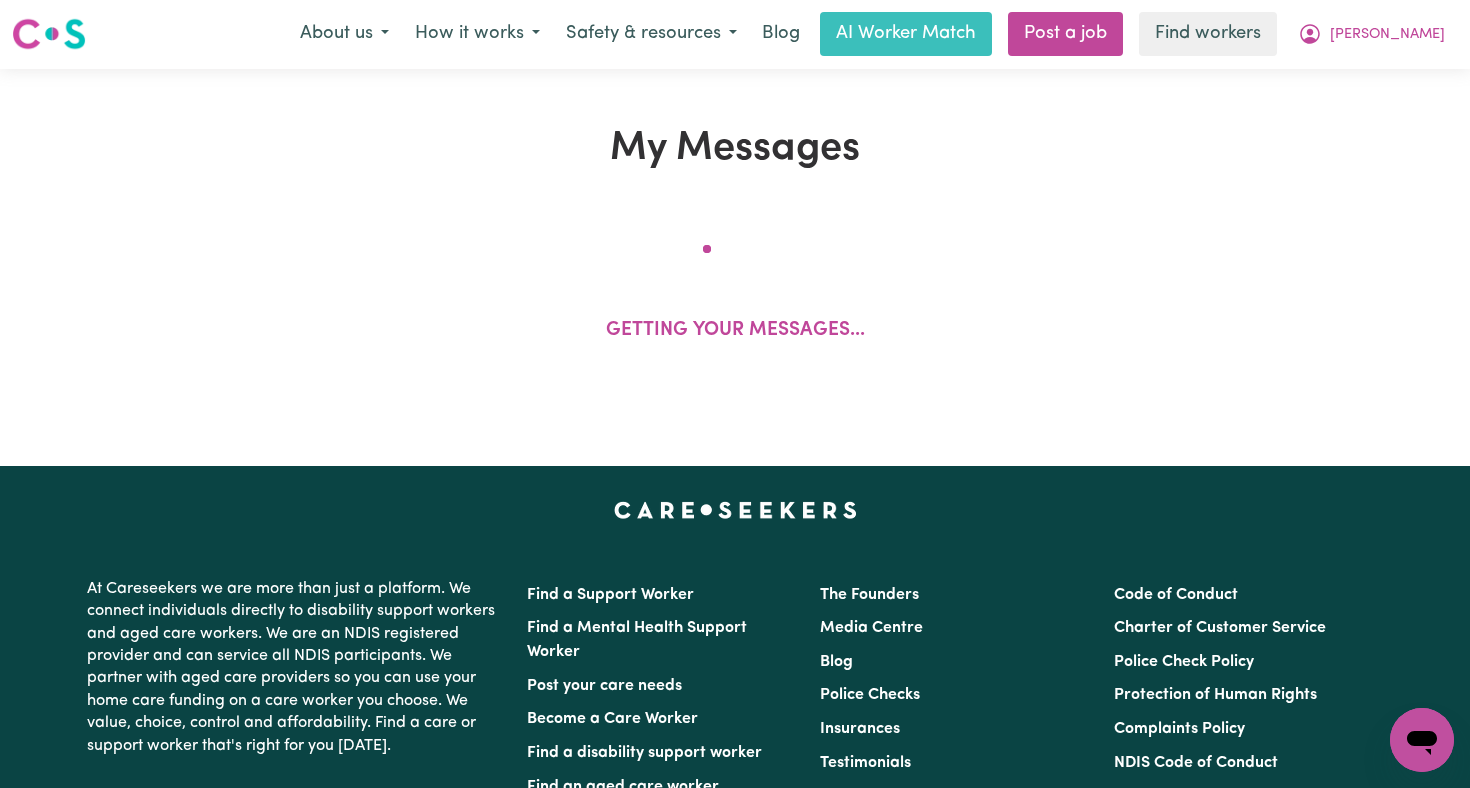 scroll, scrollTop: 0, scrollLeft: 0, axis: both 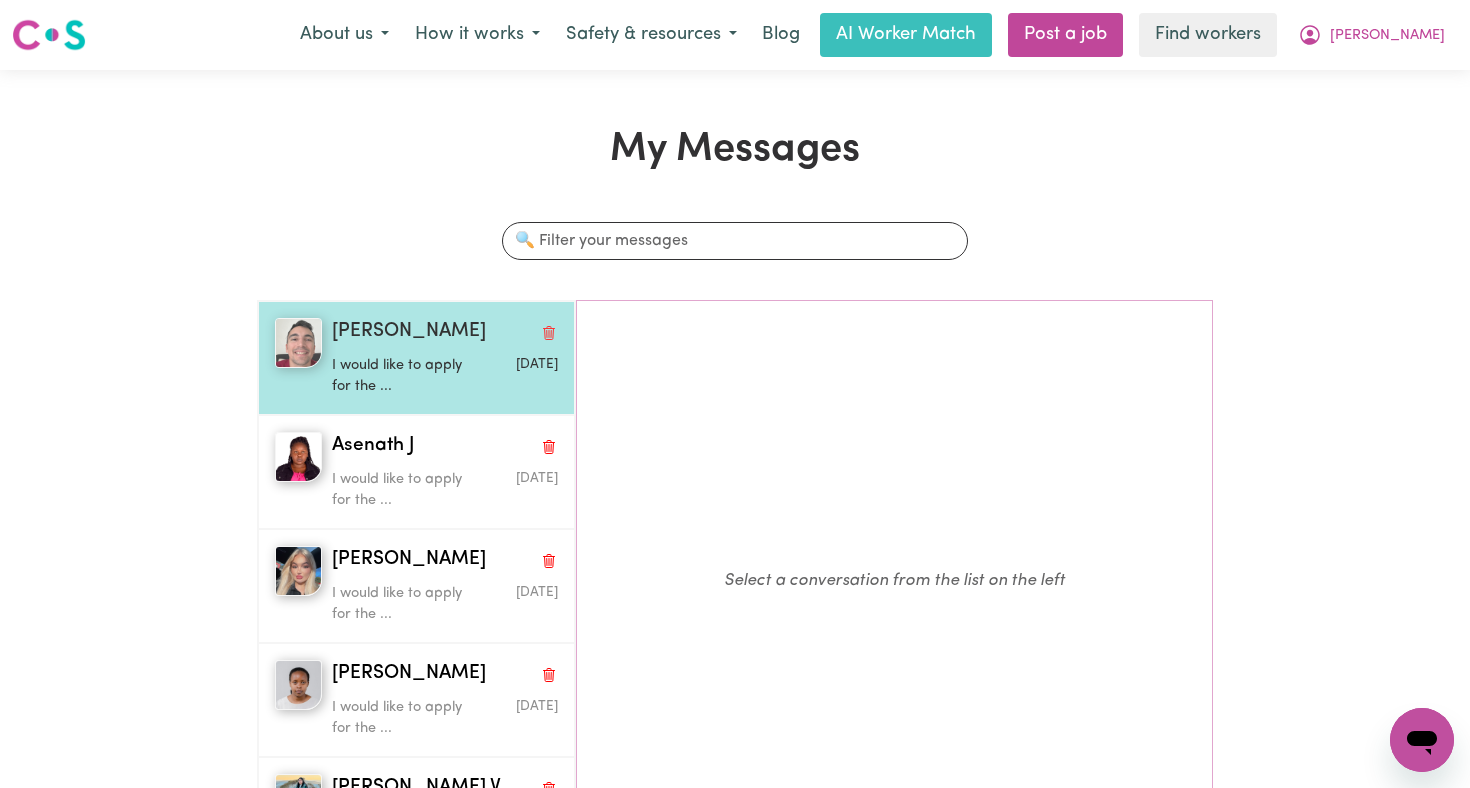 click on "[PERSON_NAME]" at bounding box center [409, 332] 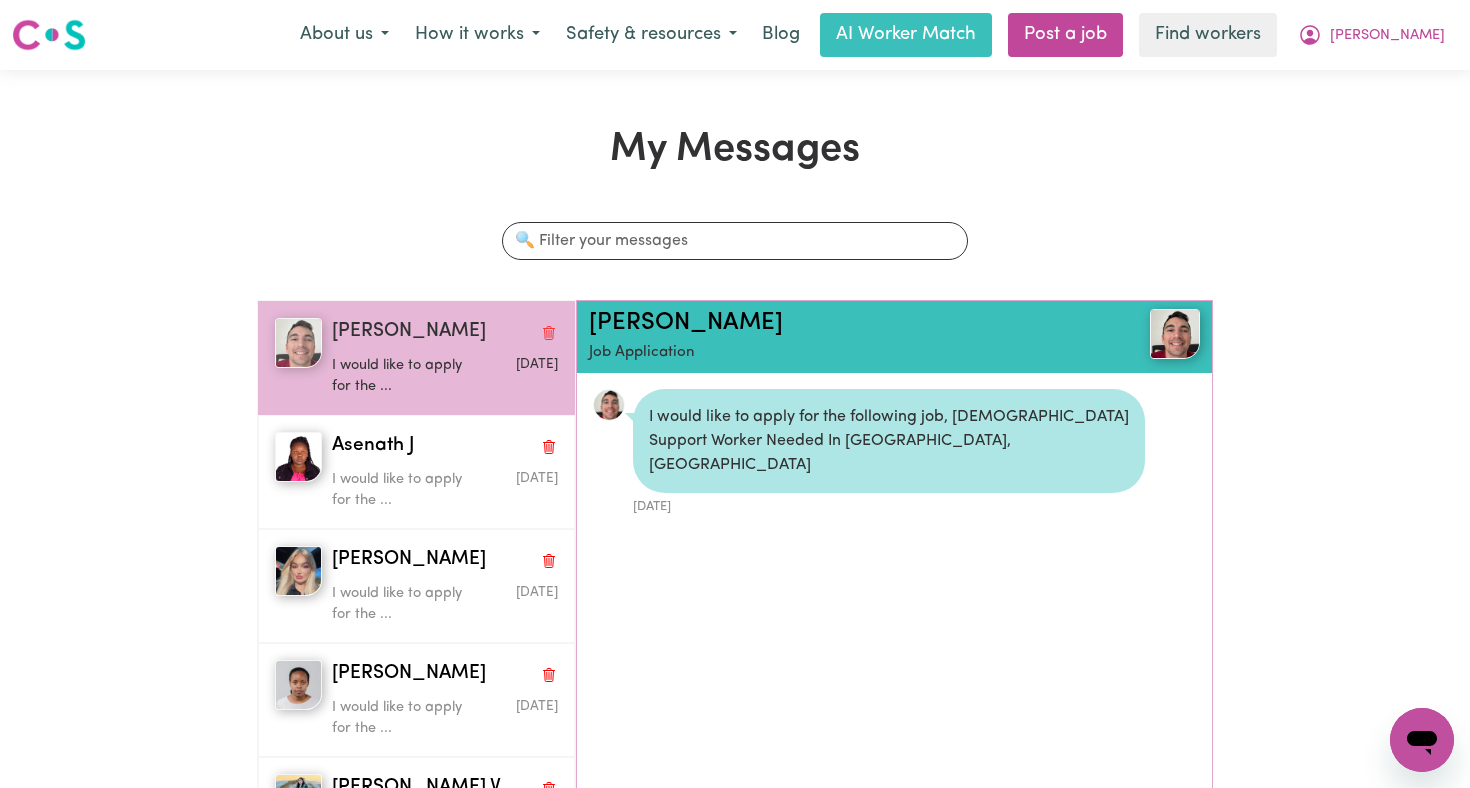 scroll, scrollTop: 12, scrollLeft: 0, axis: vertical 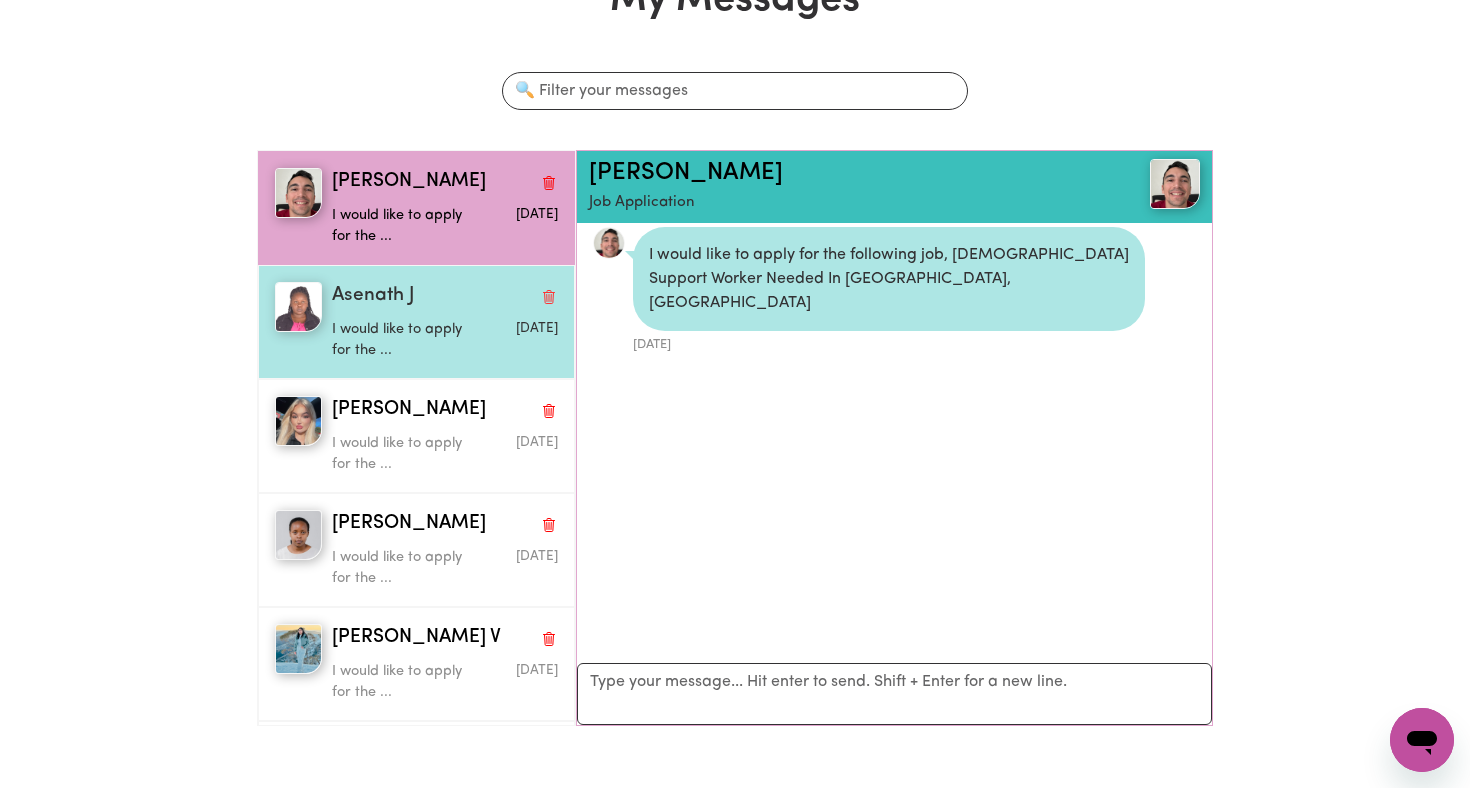 click on "I would like to apply for the ..." at bounding box center (407, 340) 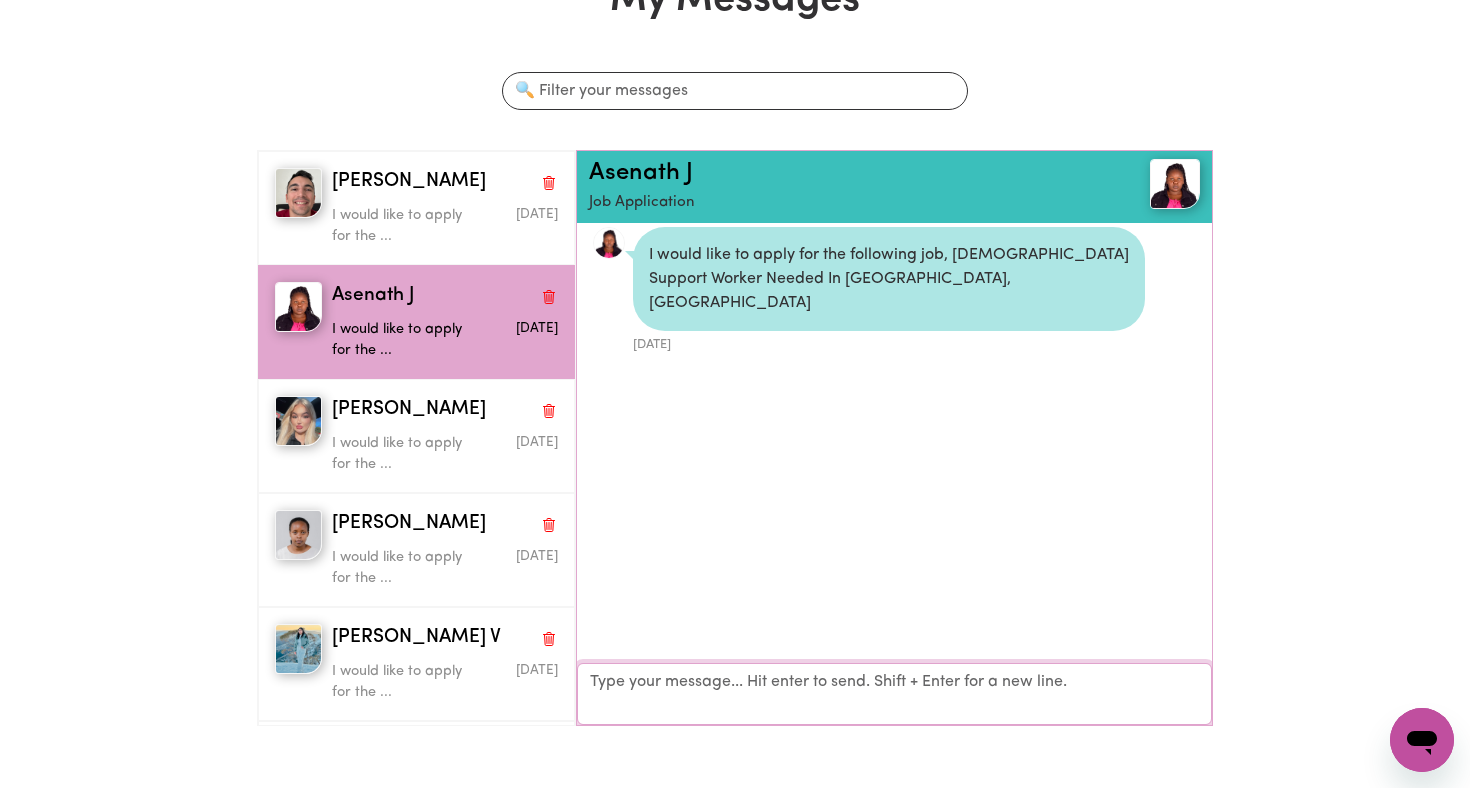 click on "Your reply" at bounding box center [894, 694] 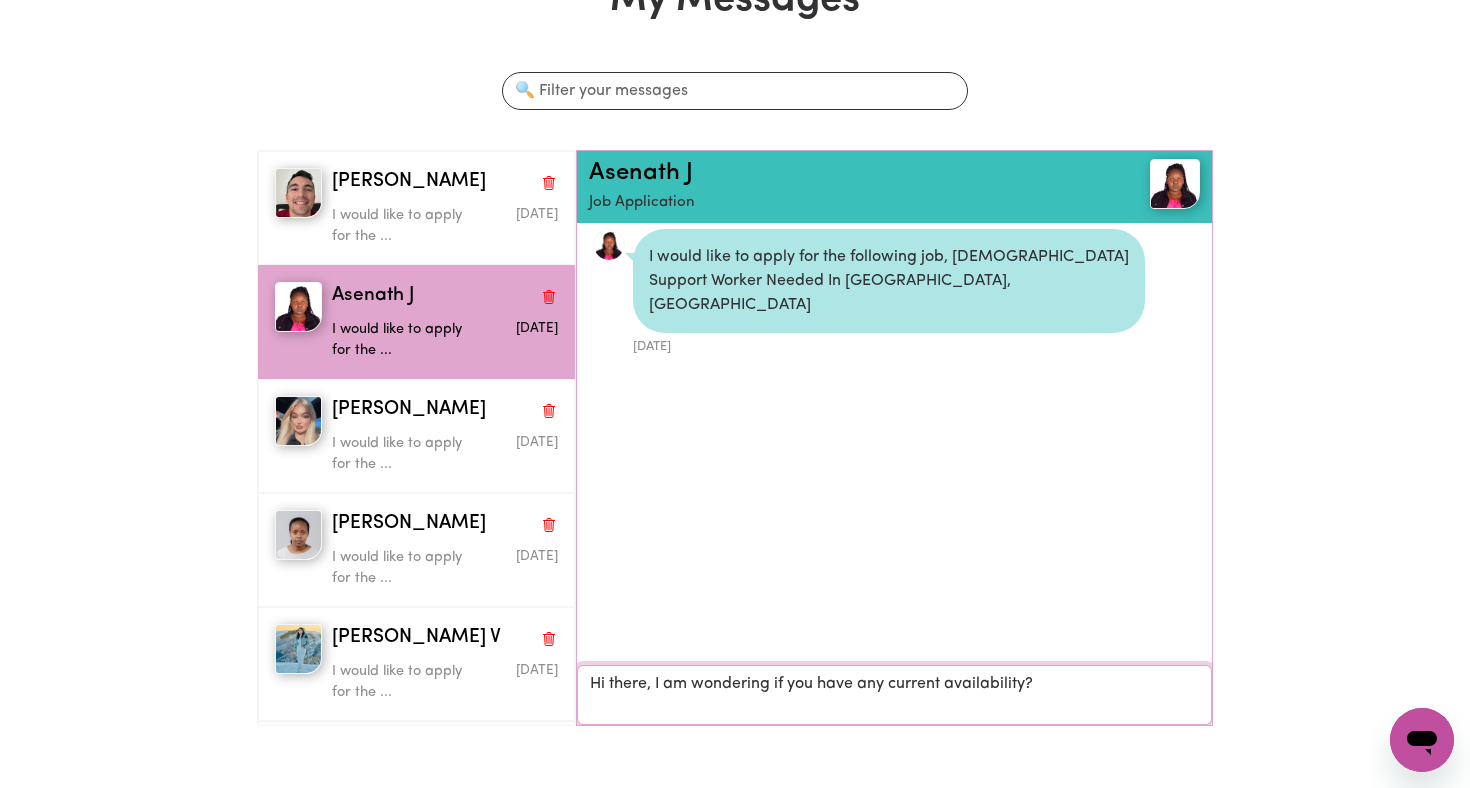 type on "Hi there, I am wondering if you have any current availability?" 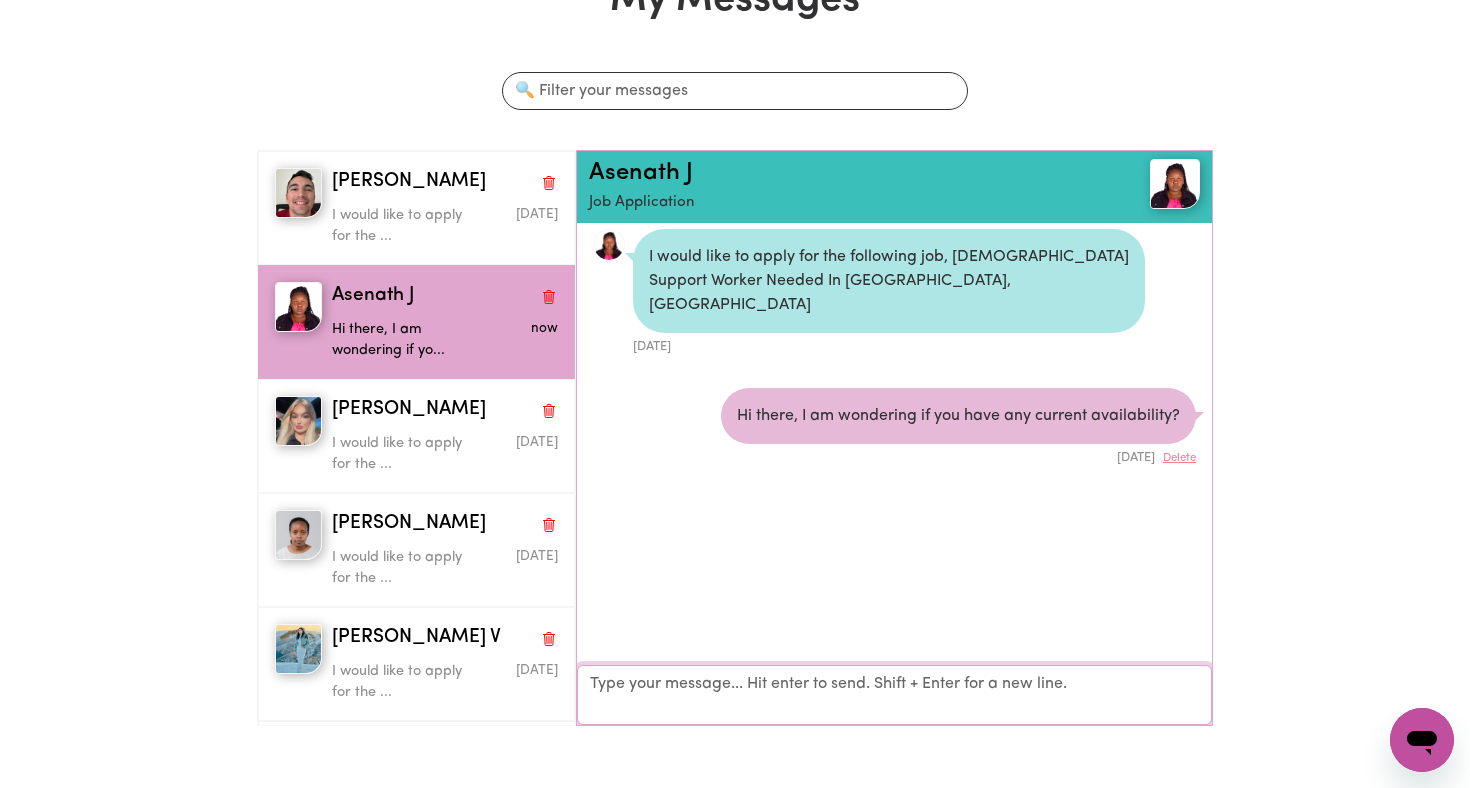 click on "Your reply" at bounding box center (894, 695) 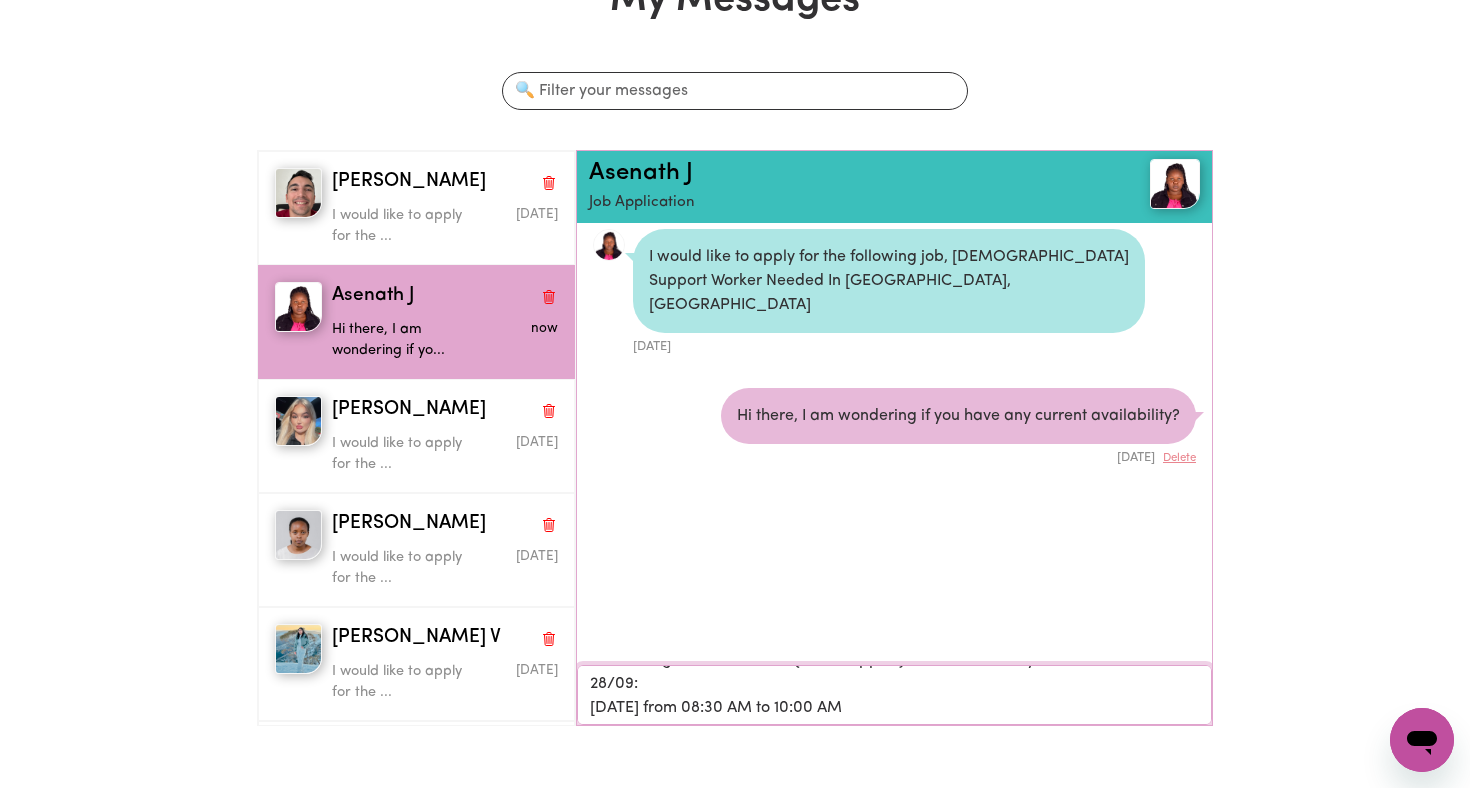 scroll, scrollTop: 0, scrollLeft: 0, axis: both 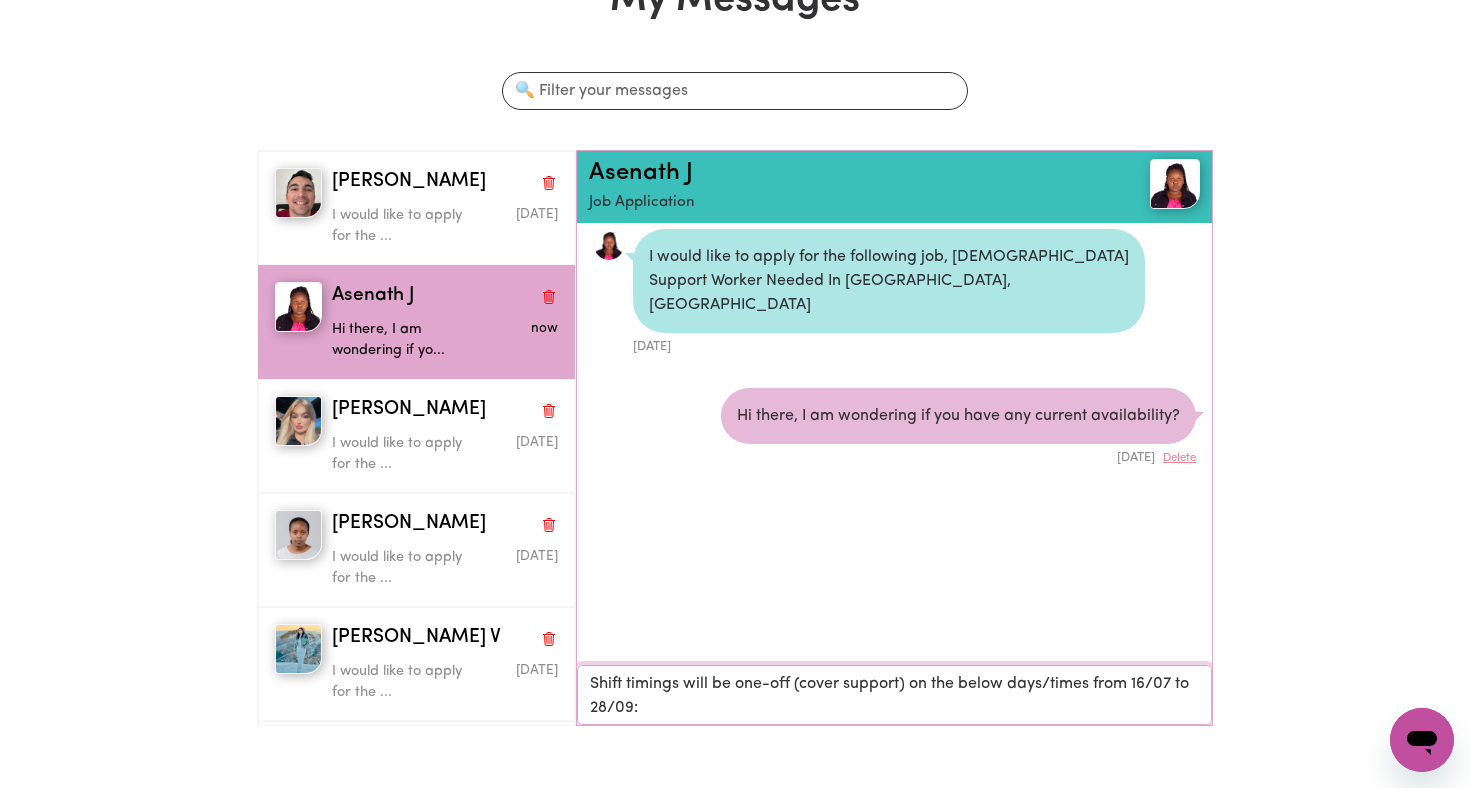 type on "Shift timings will be one-off (cover support) on the below days/times from 16/07 to 28/09:
[DATE] from 08:30 AM to 10:00 AM
[DATE] from 09:00 AM to 10:30 AM" 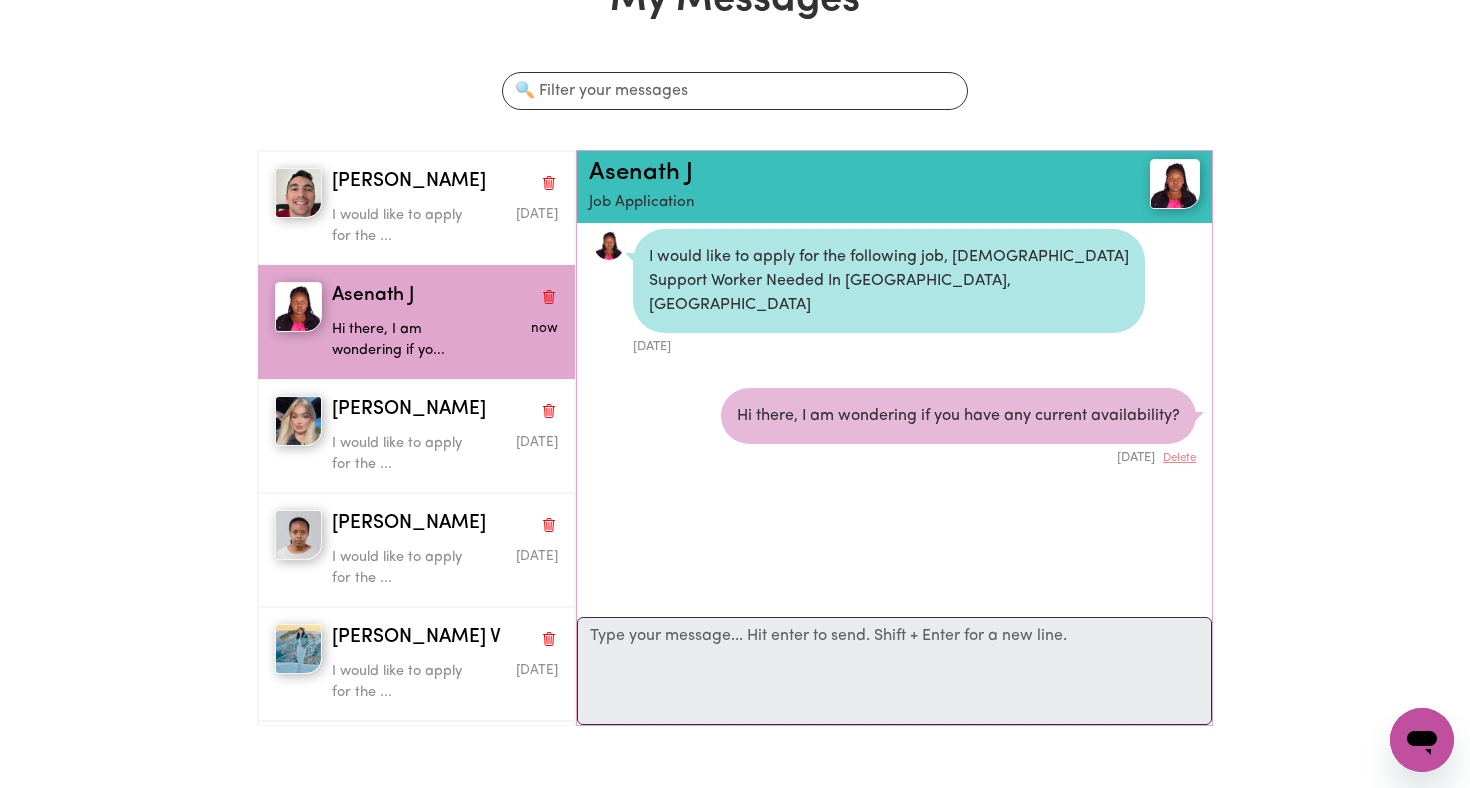 scroll, scrollTop: 58, scrollLeft: 0, axis: vertical 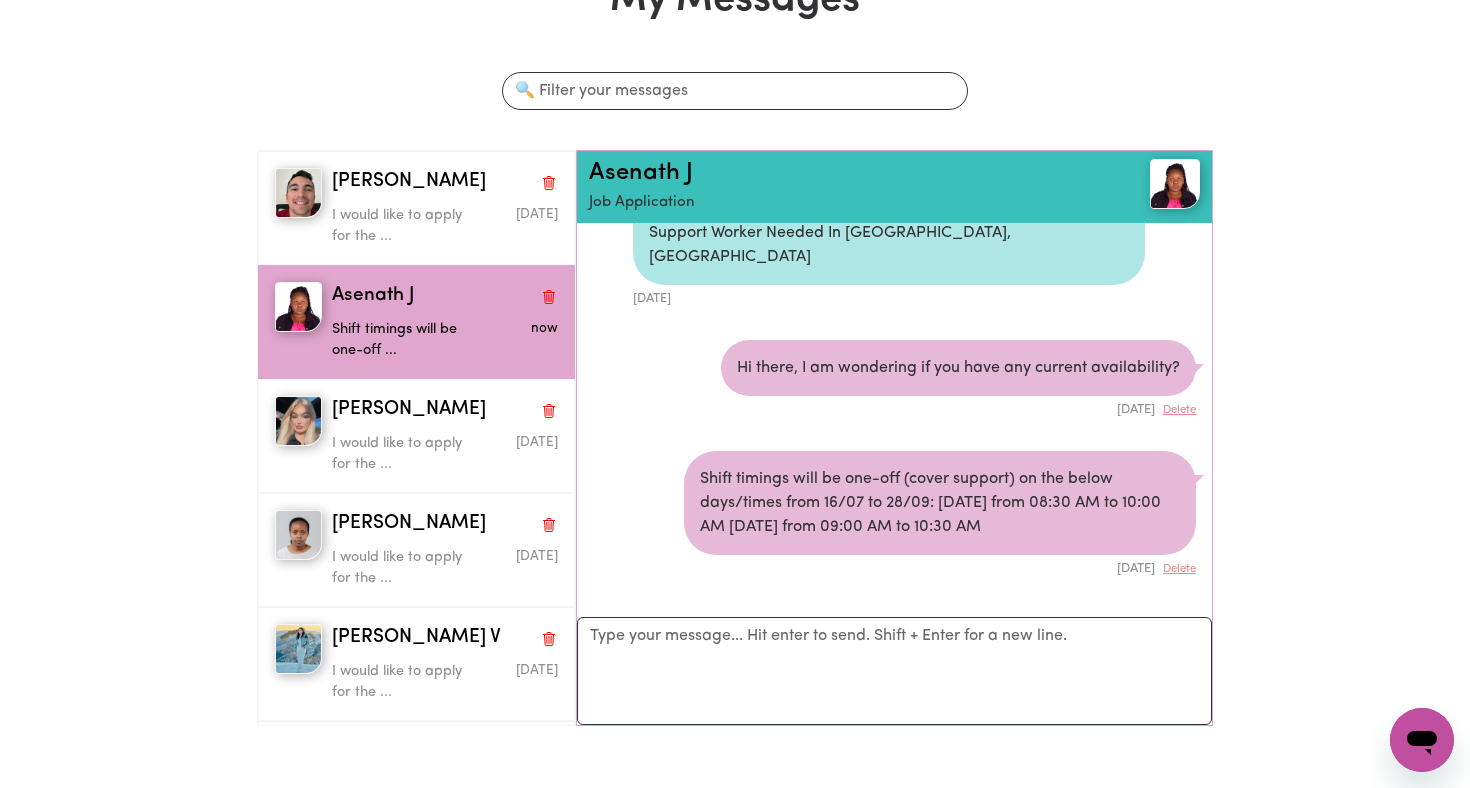 drag, startPoint x: 1059, startPoint y: 500, endPoint x: 738, endPoint y: 345, distance: 356.4632 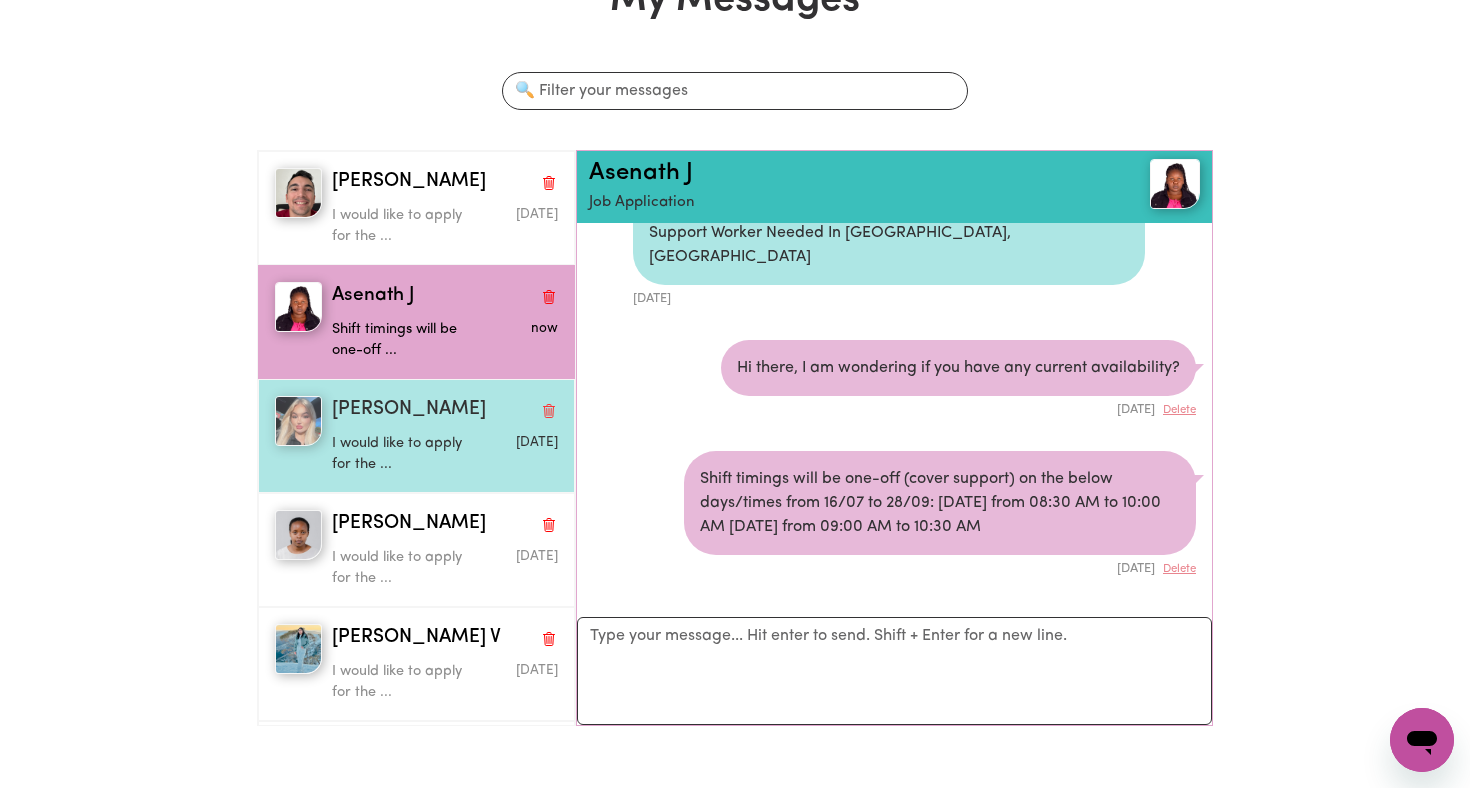 copy on "Hi there, I am wondering if you have any current availability?  [DATE] Delete Shift timings will be one-off (cover support) on the below days/times from 16/07 to 28/09:
[DATE] from 08:30 AM to 10:00 AM
[DATE] from 09:00 AM to 10:30 AM" 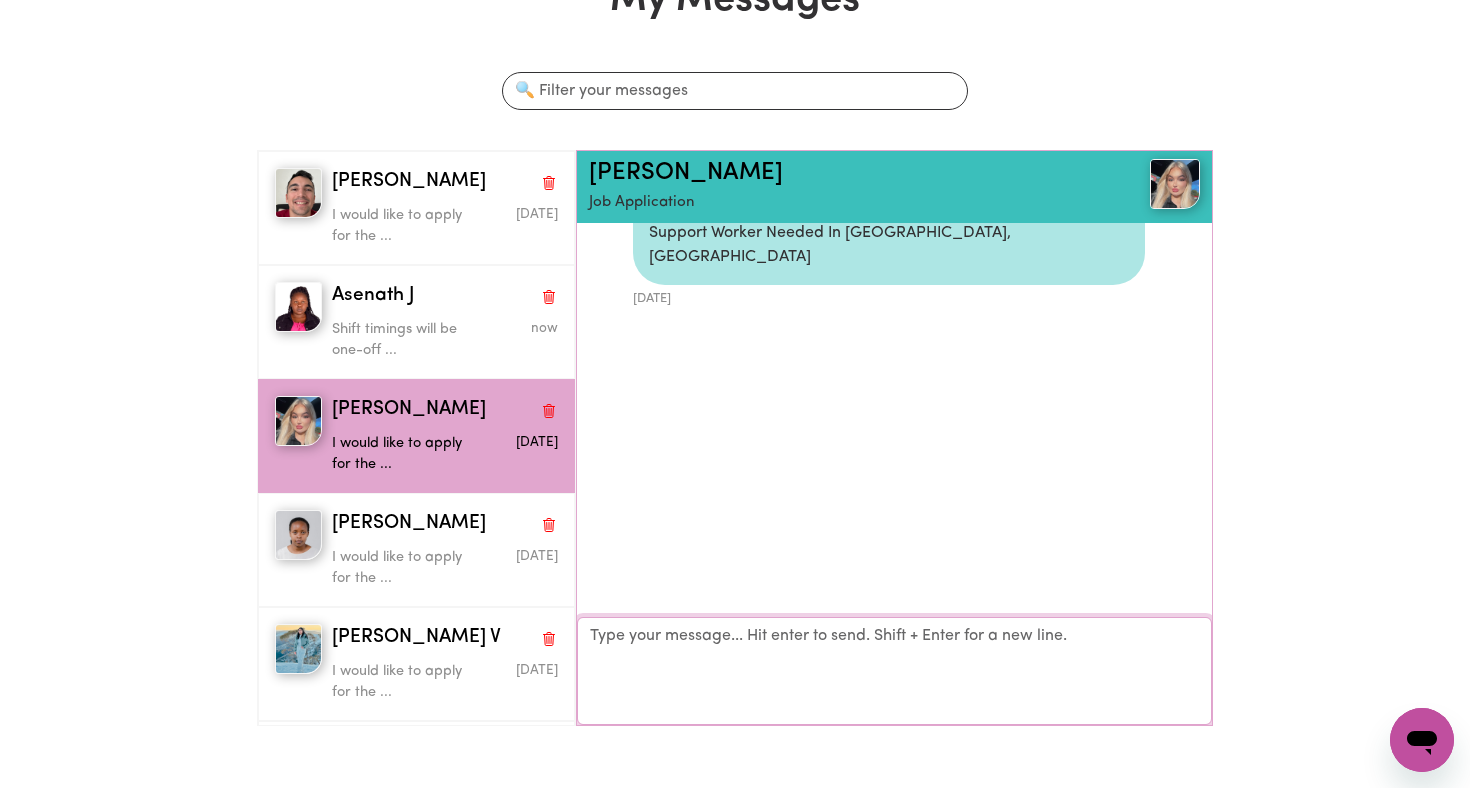 click on "Your reply" at bounding box center [894, 671] 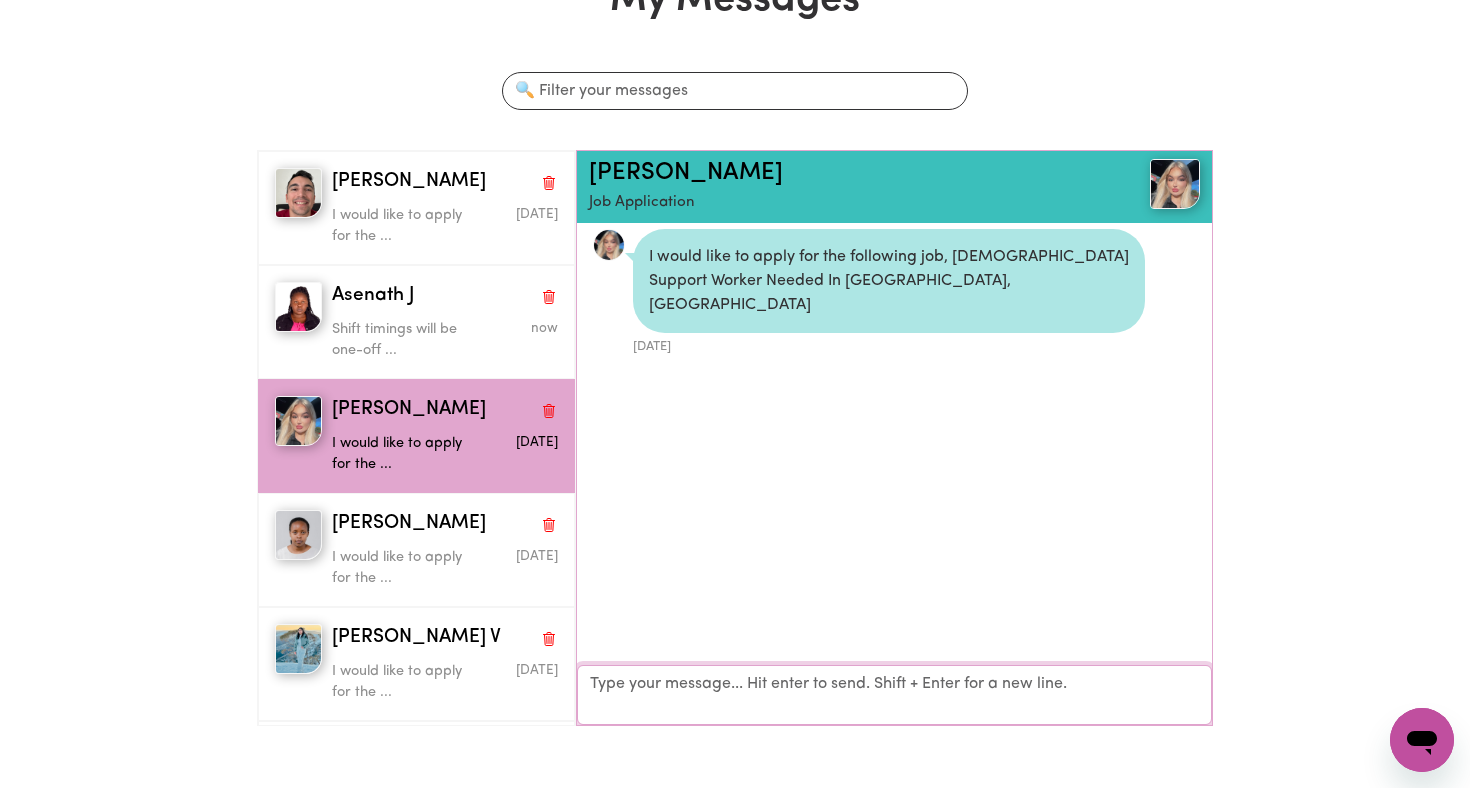 scroll, scrollTop: 10, scrollLeft: 0, axis: vertical 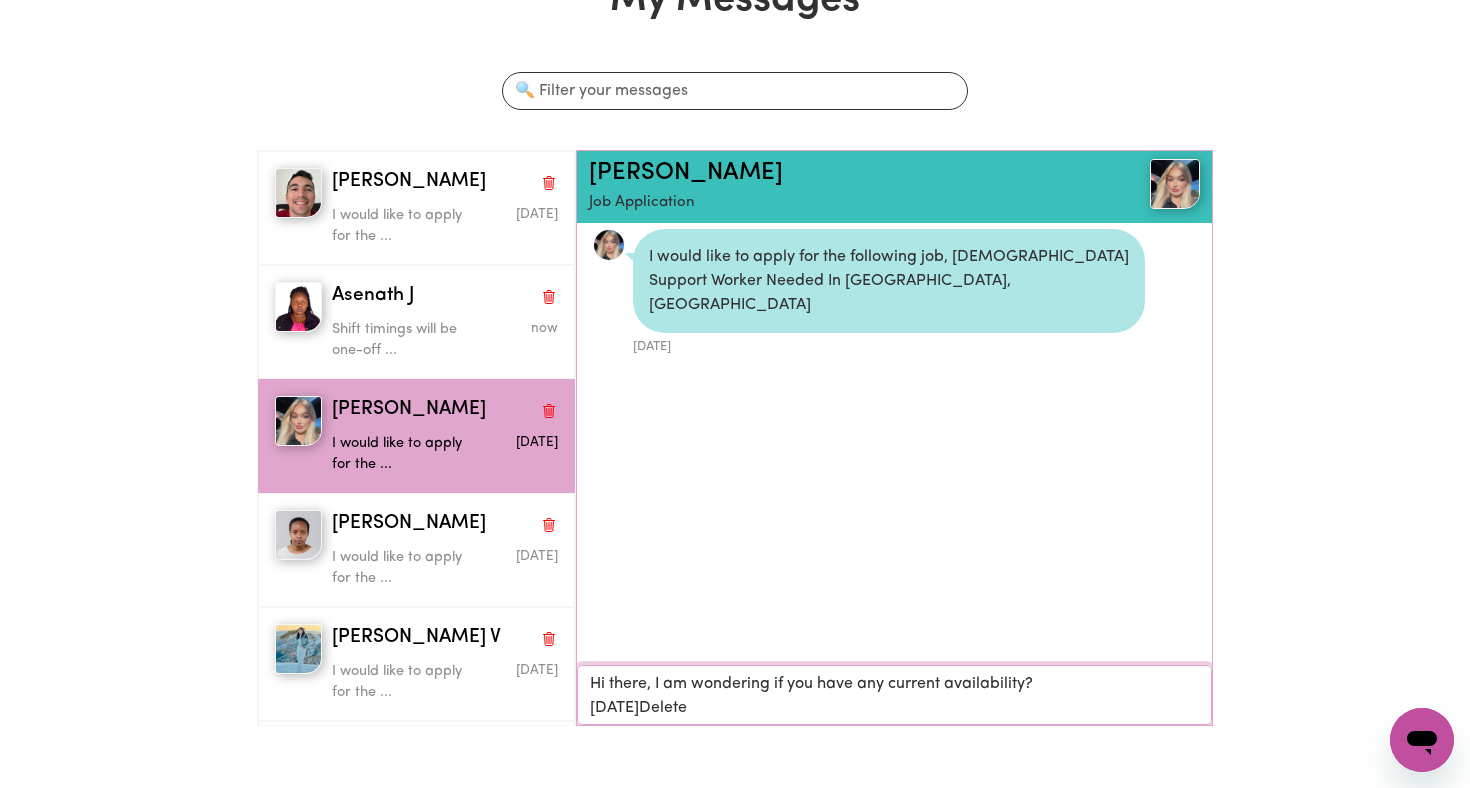 drag, startPoint x: 720, startPoint y: 707, endPoint x: 581, endPoint y: 706, distance: 139.0036 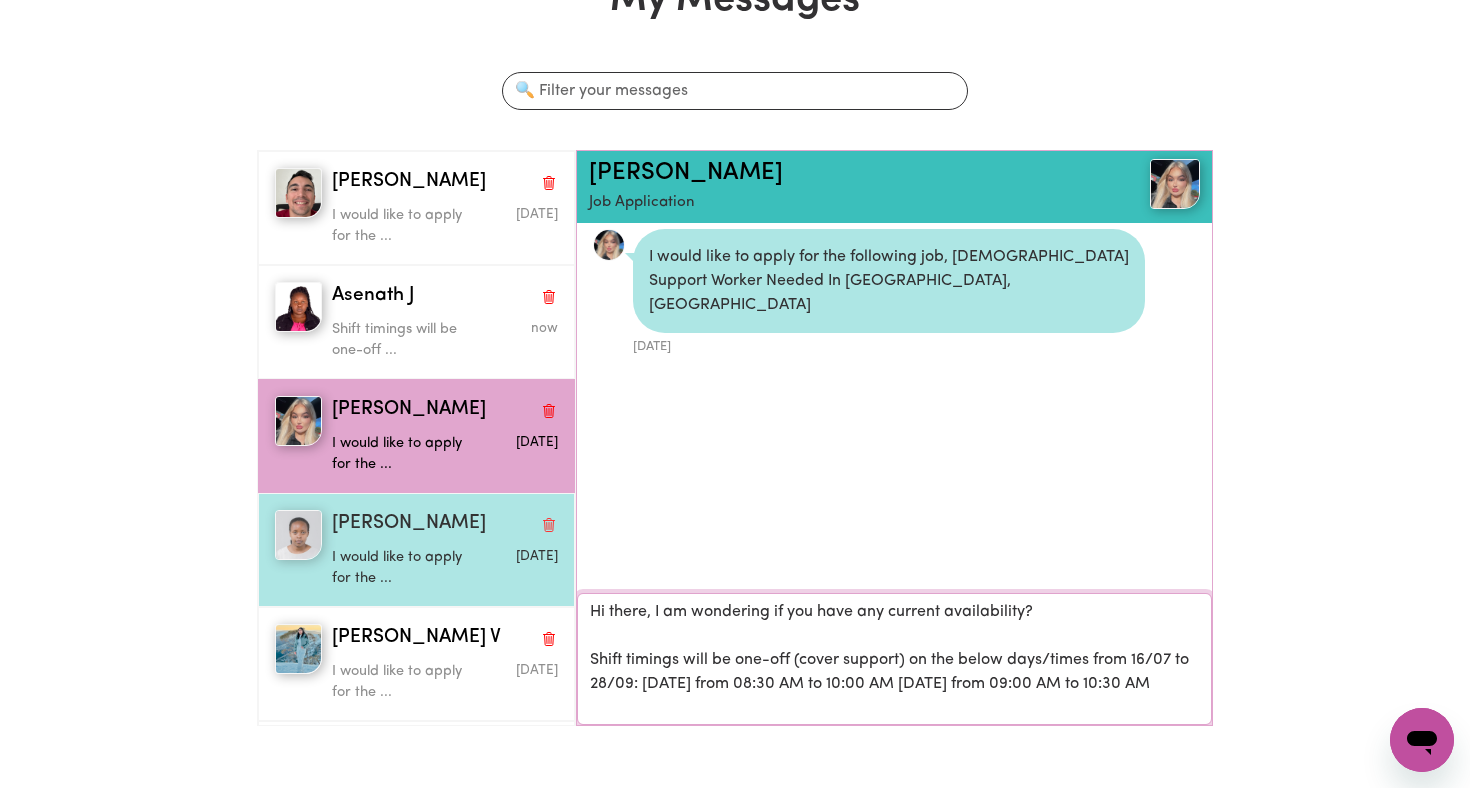 drag, startPoint x: 630, startPoint y: 701, endPoint x: 554, endPoint y: 587, distance: 137.01096 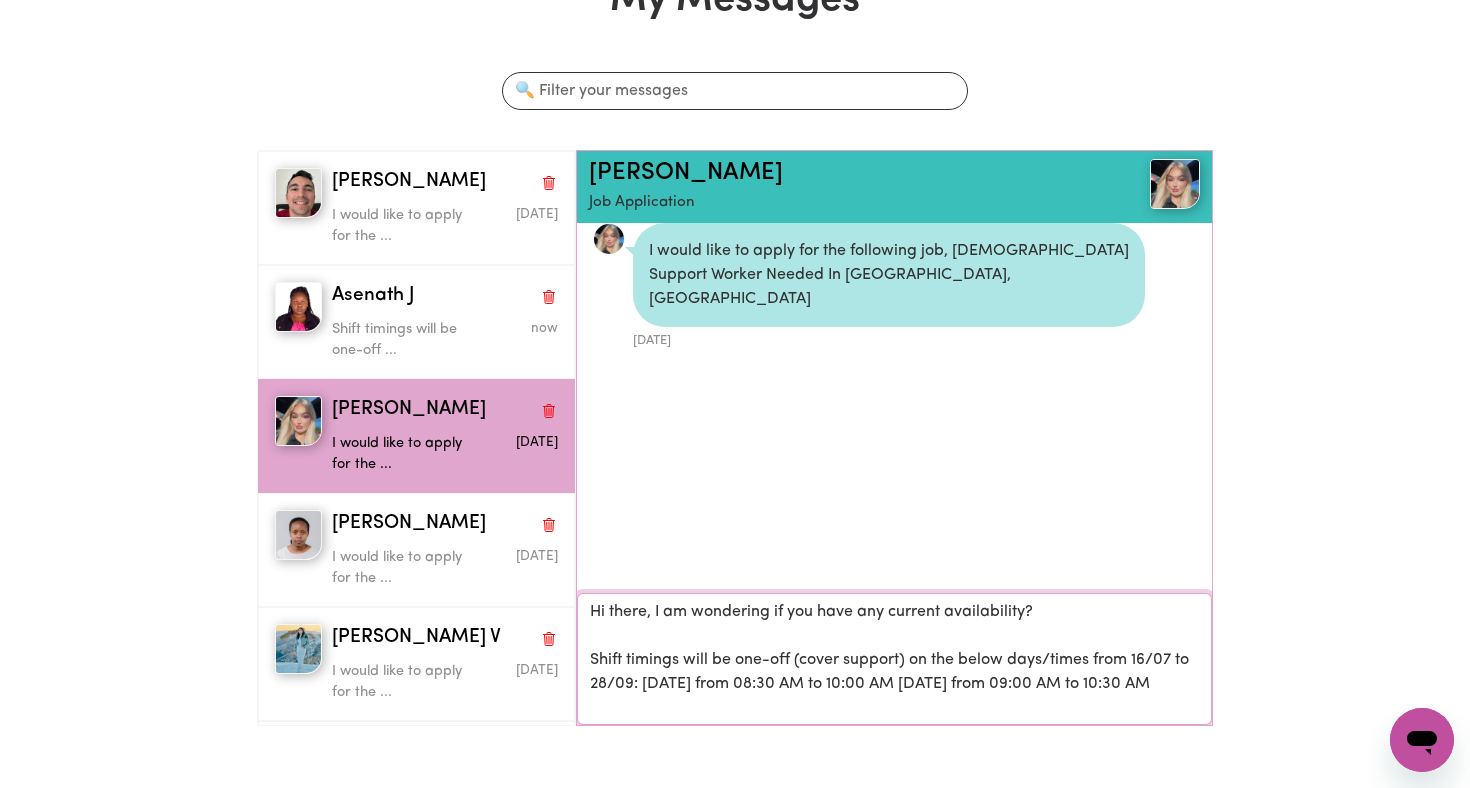 scroll, scrollTop: 0, scrollLeft: 0, axis: both 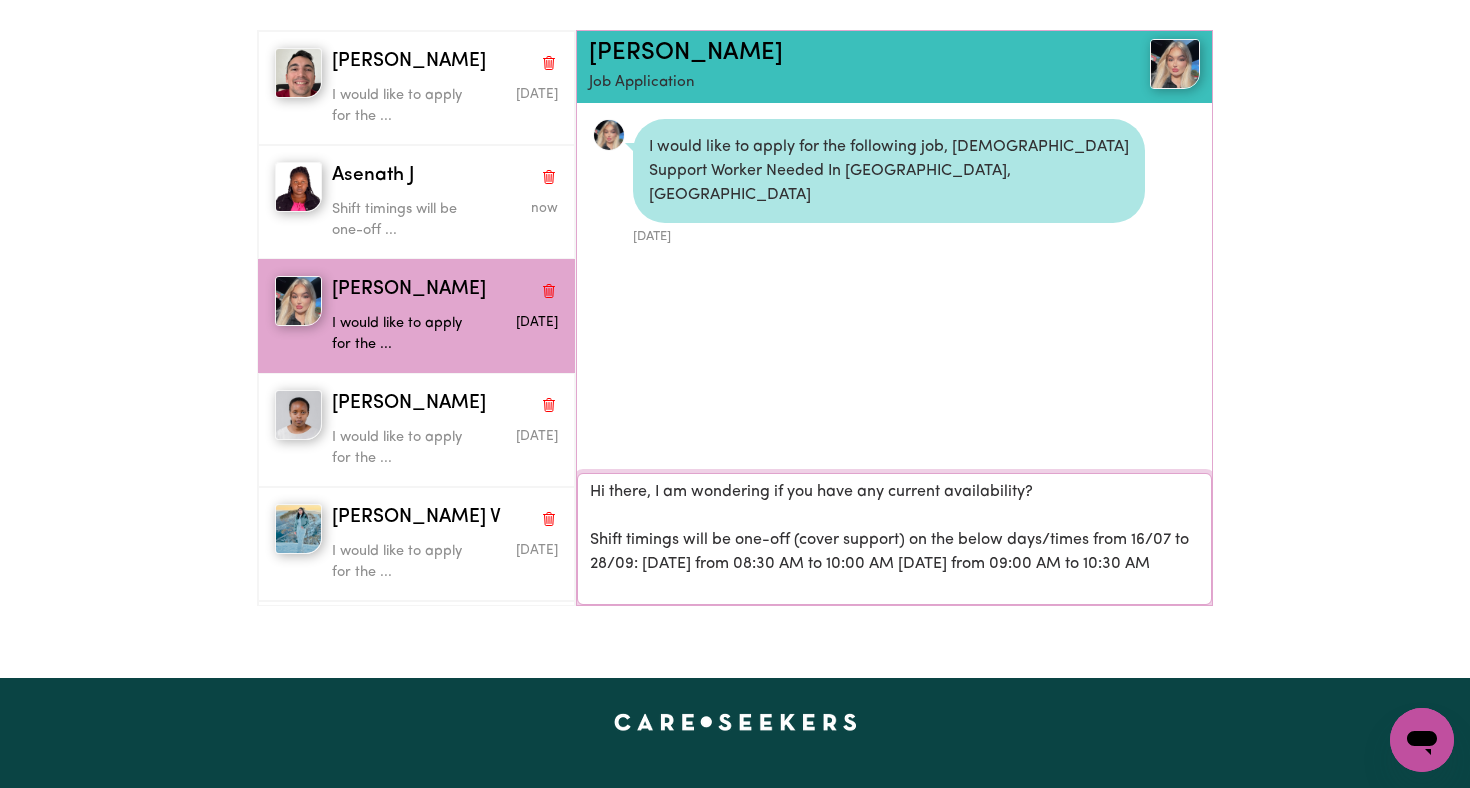 drag, startPoint x: 813, startPoint y: 568, endPoint x: 817, endPoint y: 585, distance: 17.464249 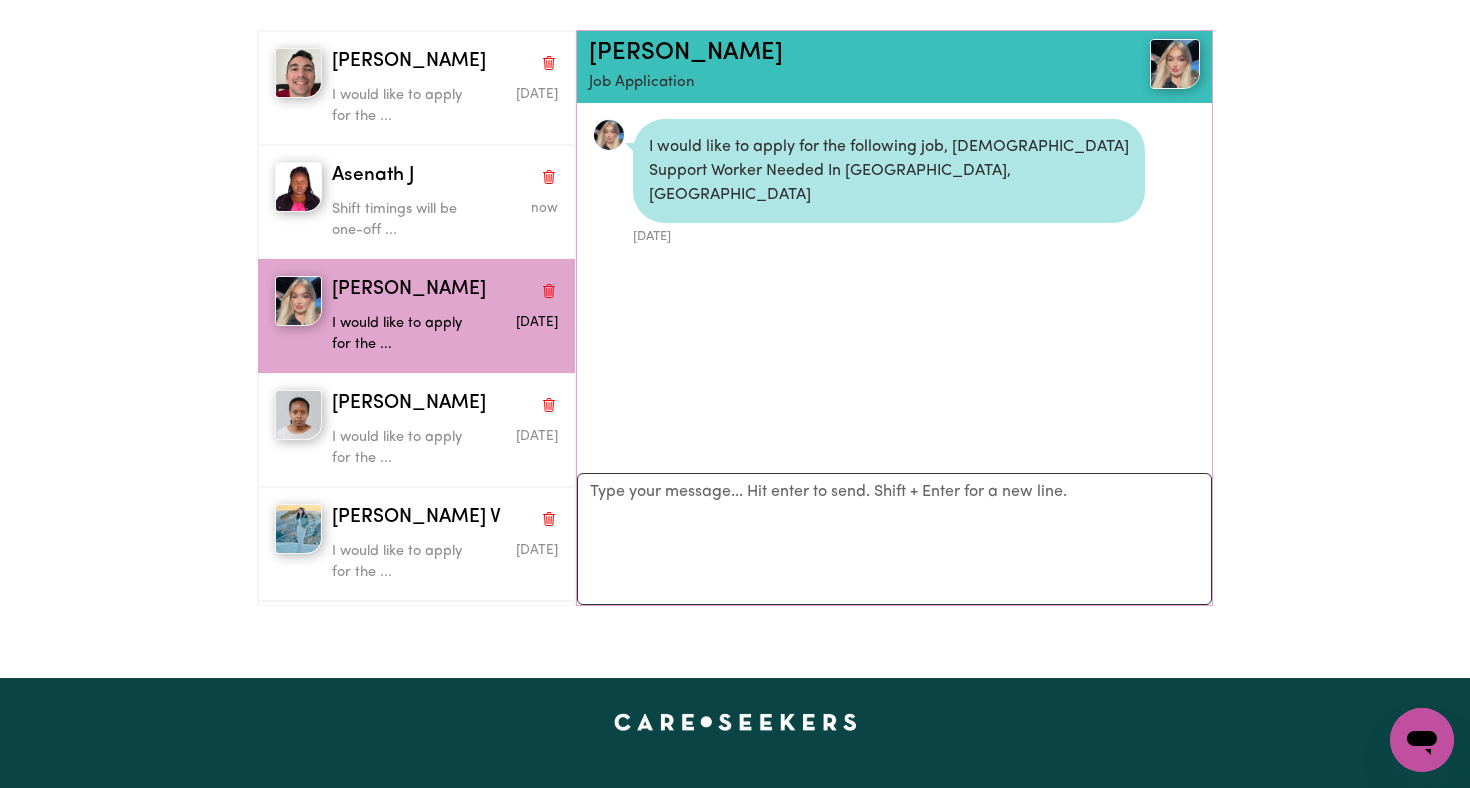 scroll, scrollTop: 82, scrollLeft: 0, axis: vertical 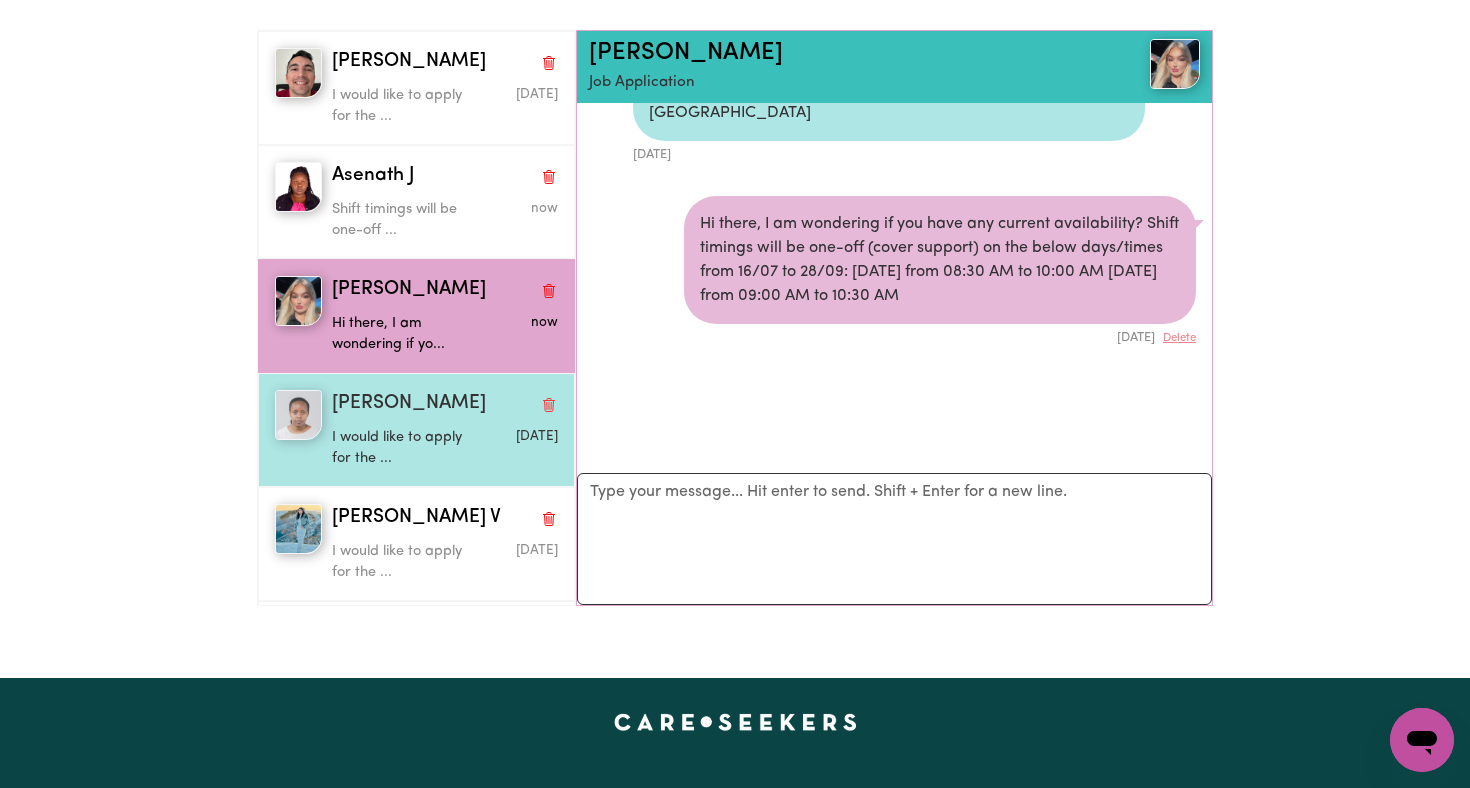 drag, startPoint x: 417, startPoint y: 438, endPoint x: 439, endPoint y: 447, distance: 23.769728 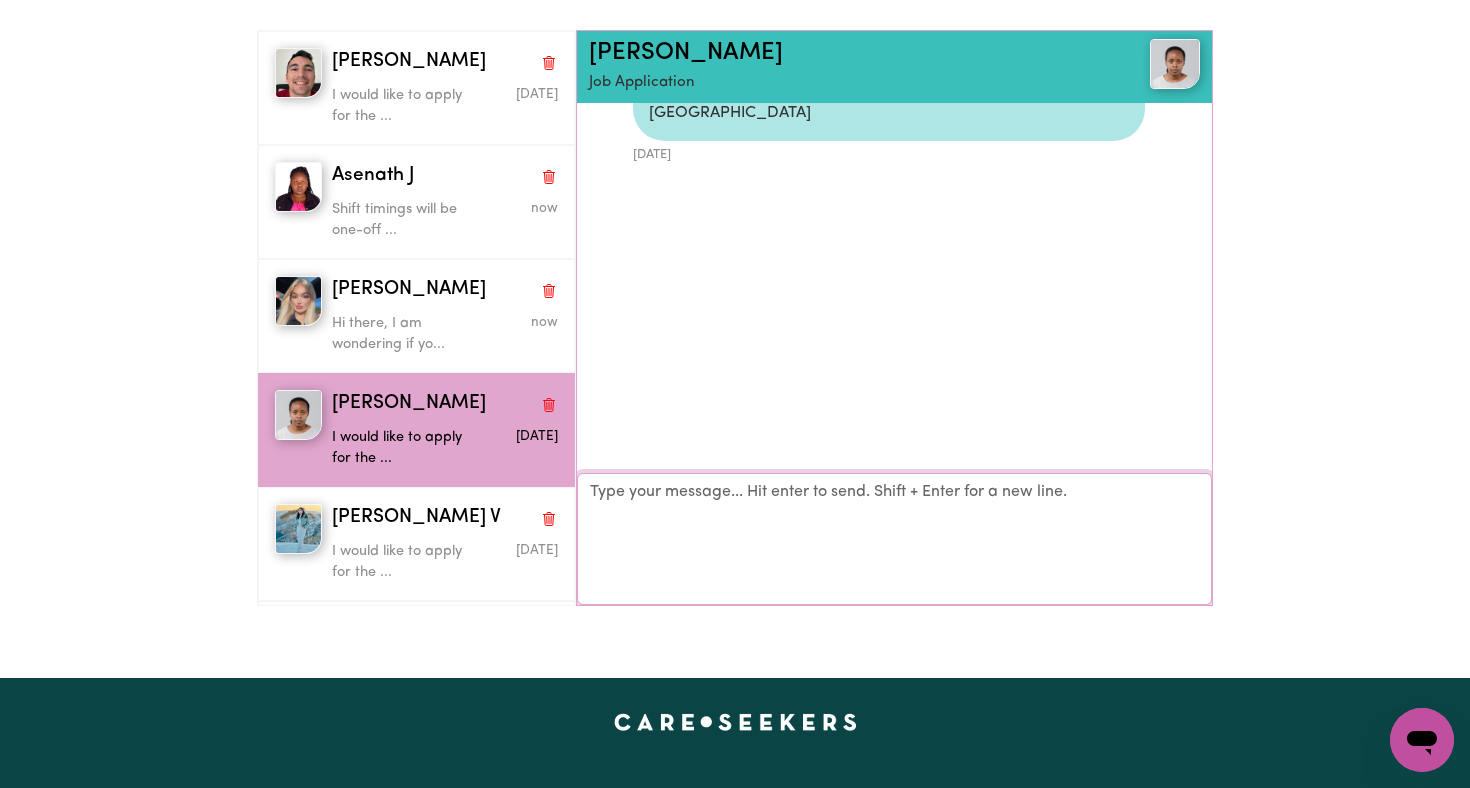 click on "Your reply" at bounding box center [894, 539] 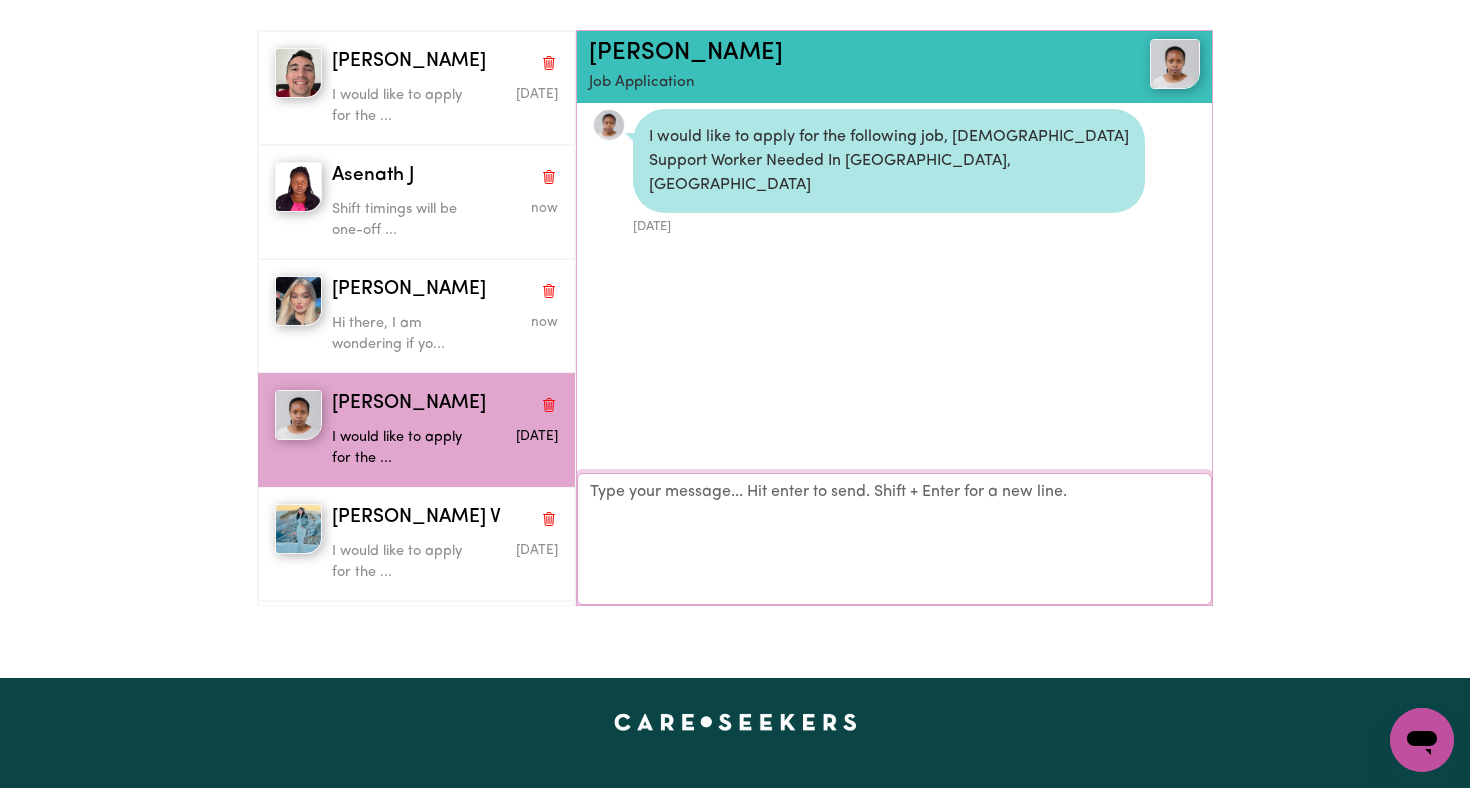 paste on "Hi there, I am wondering if you have any current availability?
Shift timings will be one-off (cover support) on the below days/times from 16/07 to 28/09: [DATE] from 08:30 AM to 10:00 AM [DATE] from 09:00 AM to 10:30 AM" 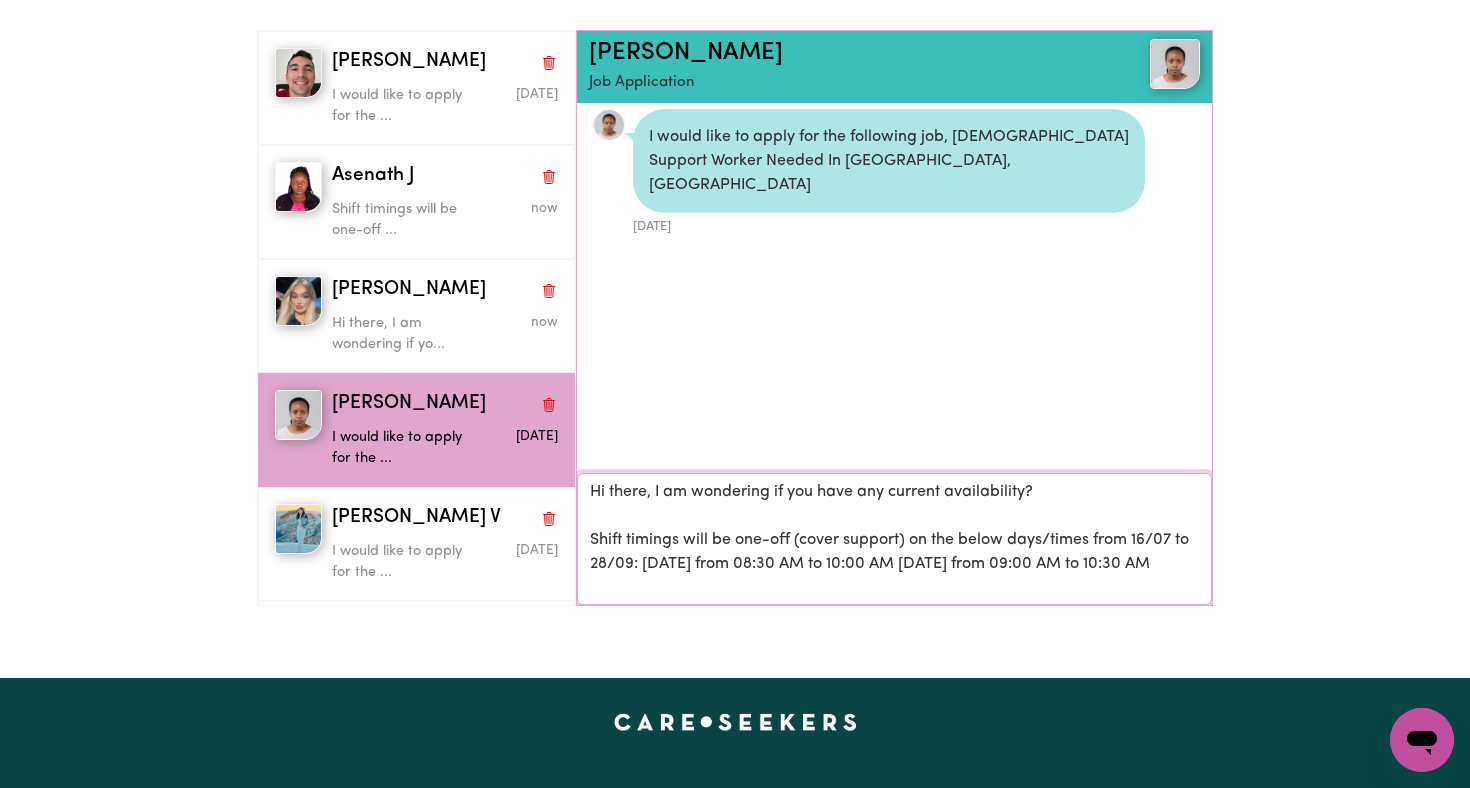 scroll, scrollTop: 64, scrollLeft: 0, axis: vertical 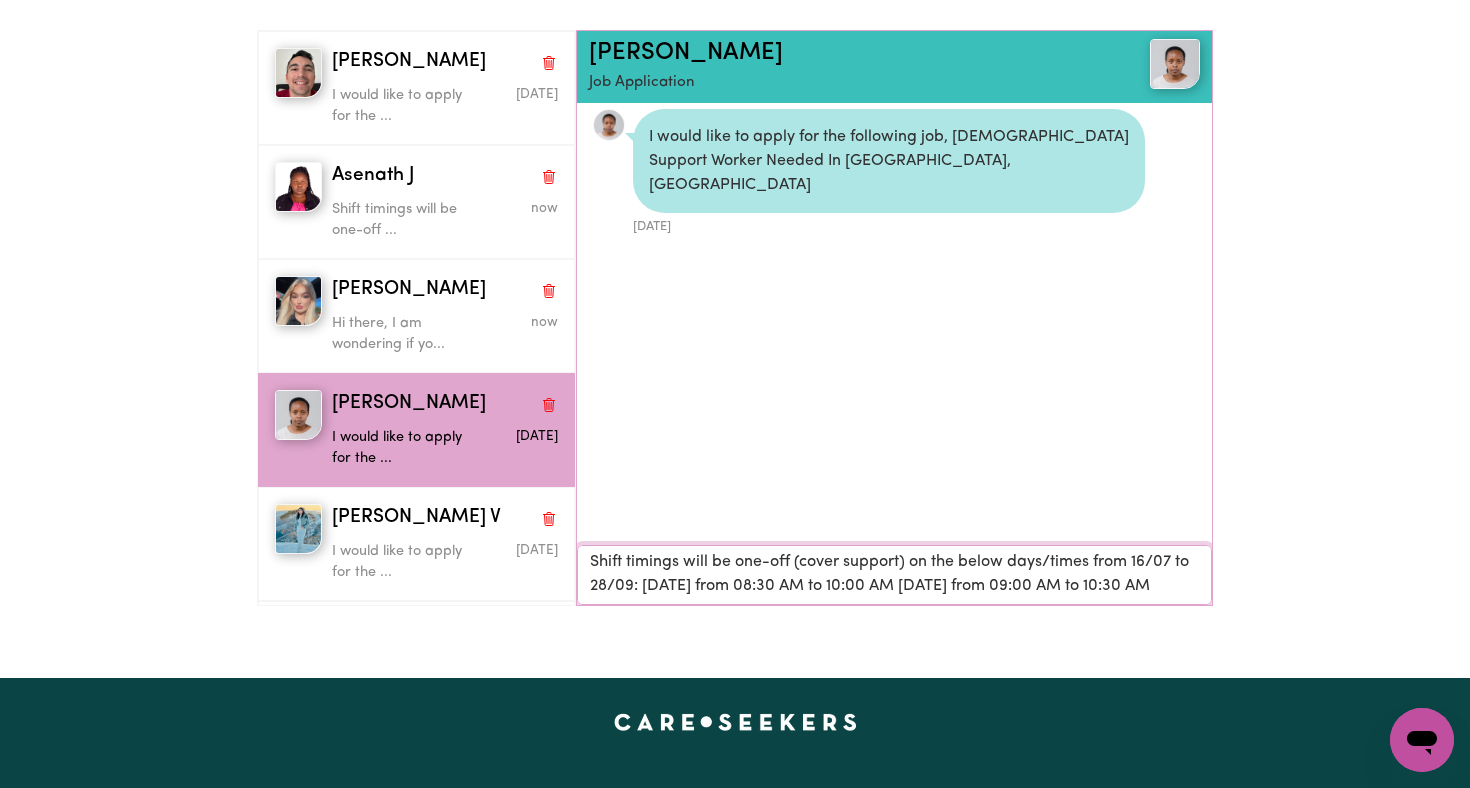 type on "Hi there, I am wondering if you have any current availability?
Shift timings will be one-off (cover support) on the below days/times from 16/07 to 28/09: [DATE] from 08:30 AM to 10:00 AM [DATE] from 09:00 AM to 10:30 AM" 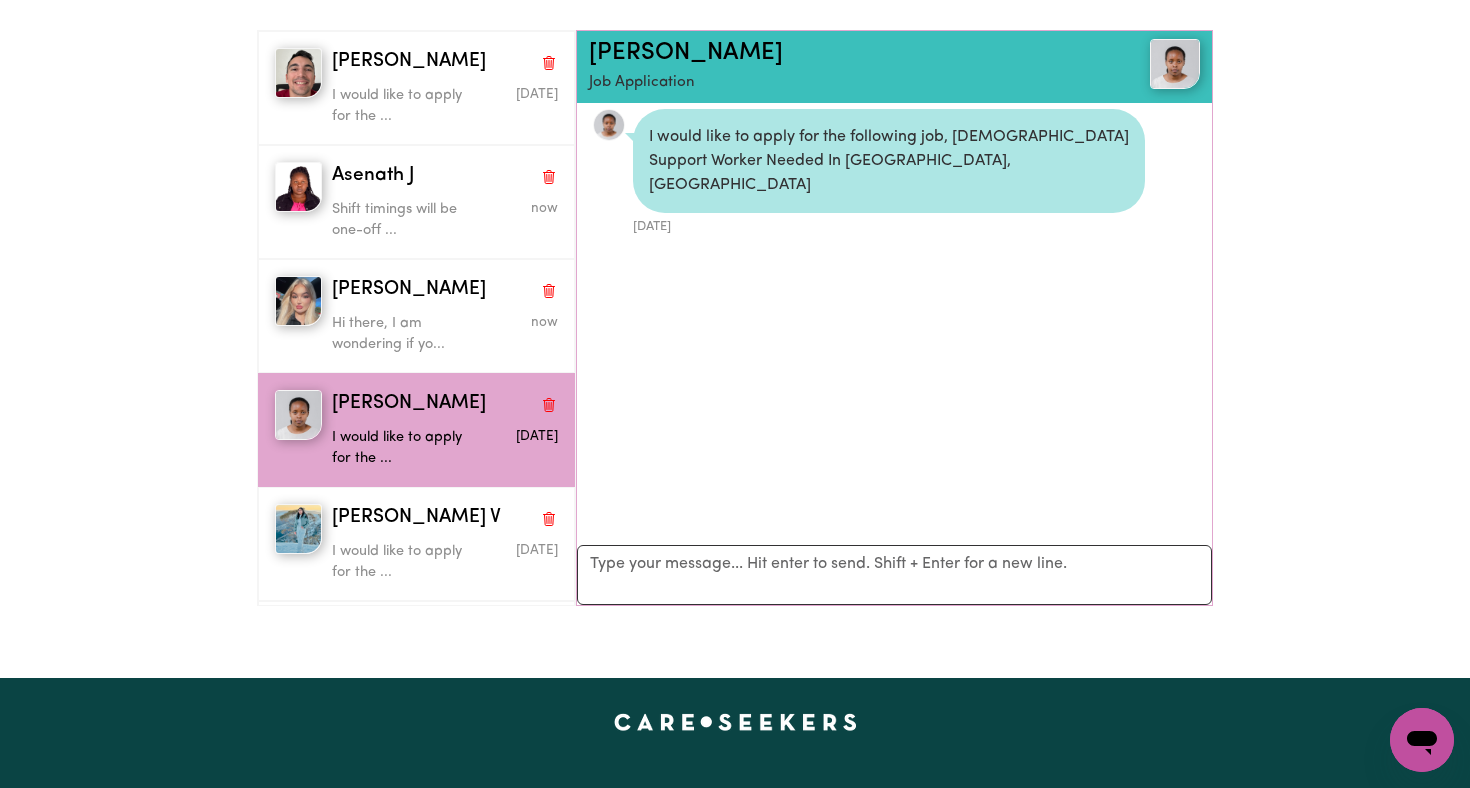 scroll, scrollTop: 82, scrollLeft: 0, axis: vertical 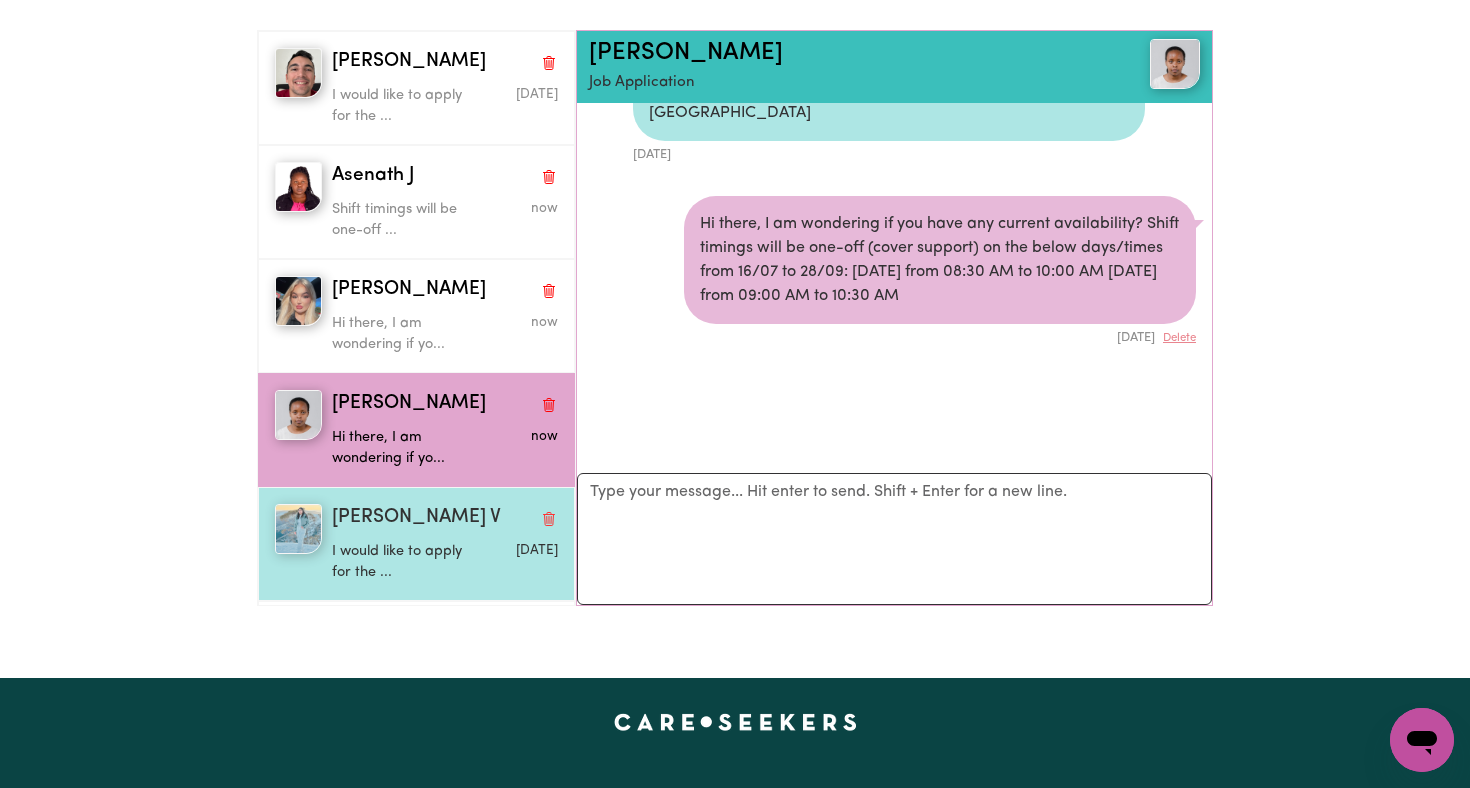 click on "I would like to apply for the ..." at bounding box center (407, 558) 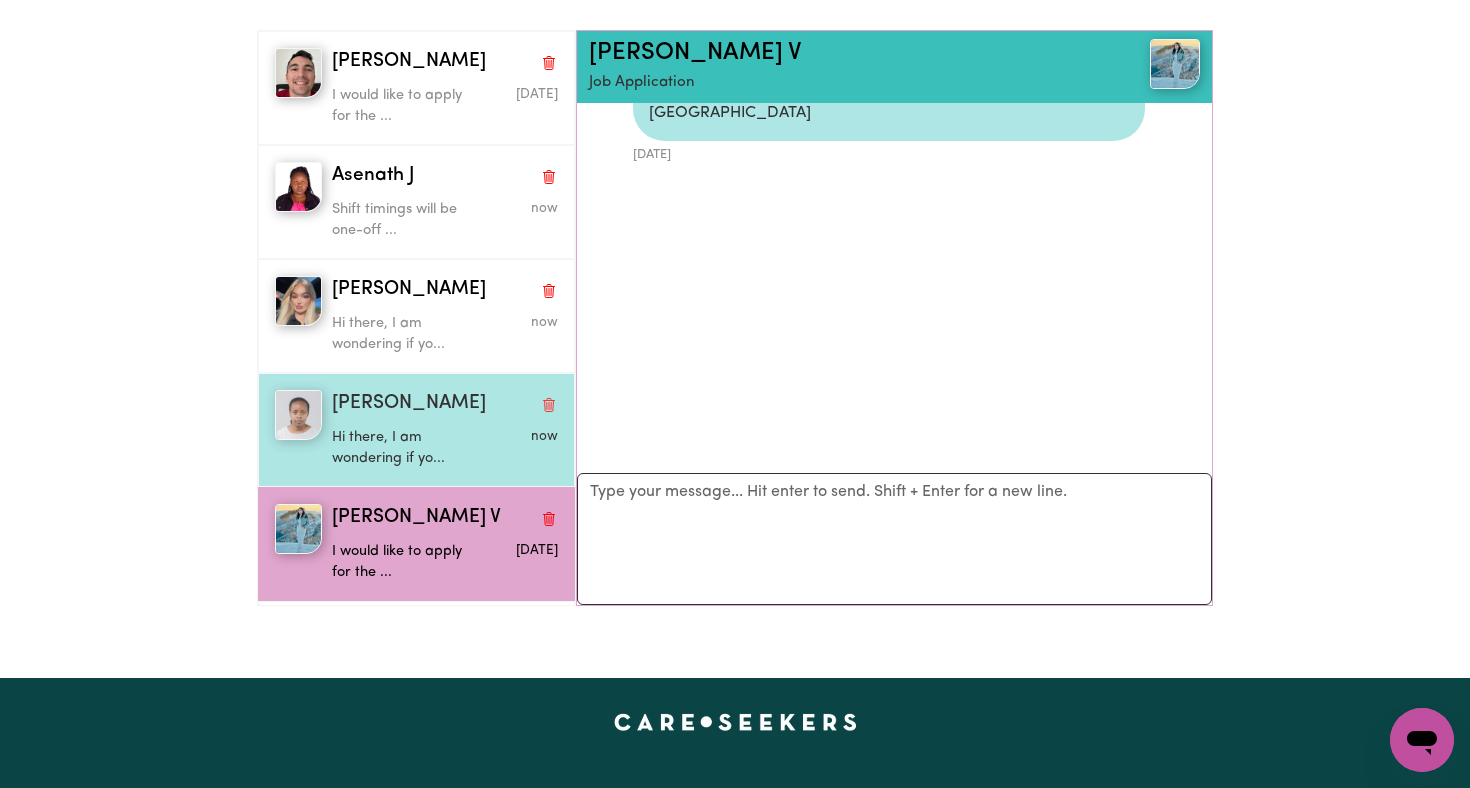 click on "Hi there, I am wondering if yo..." at bounding box center [407, 448] 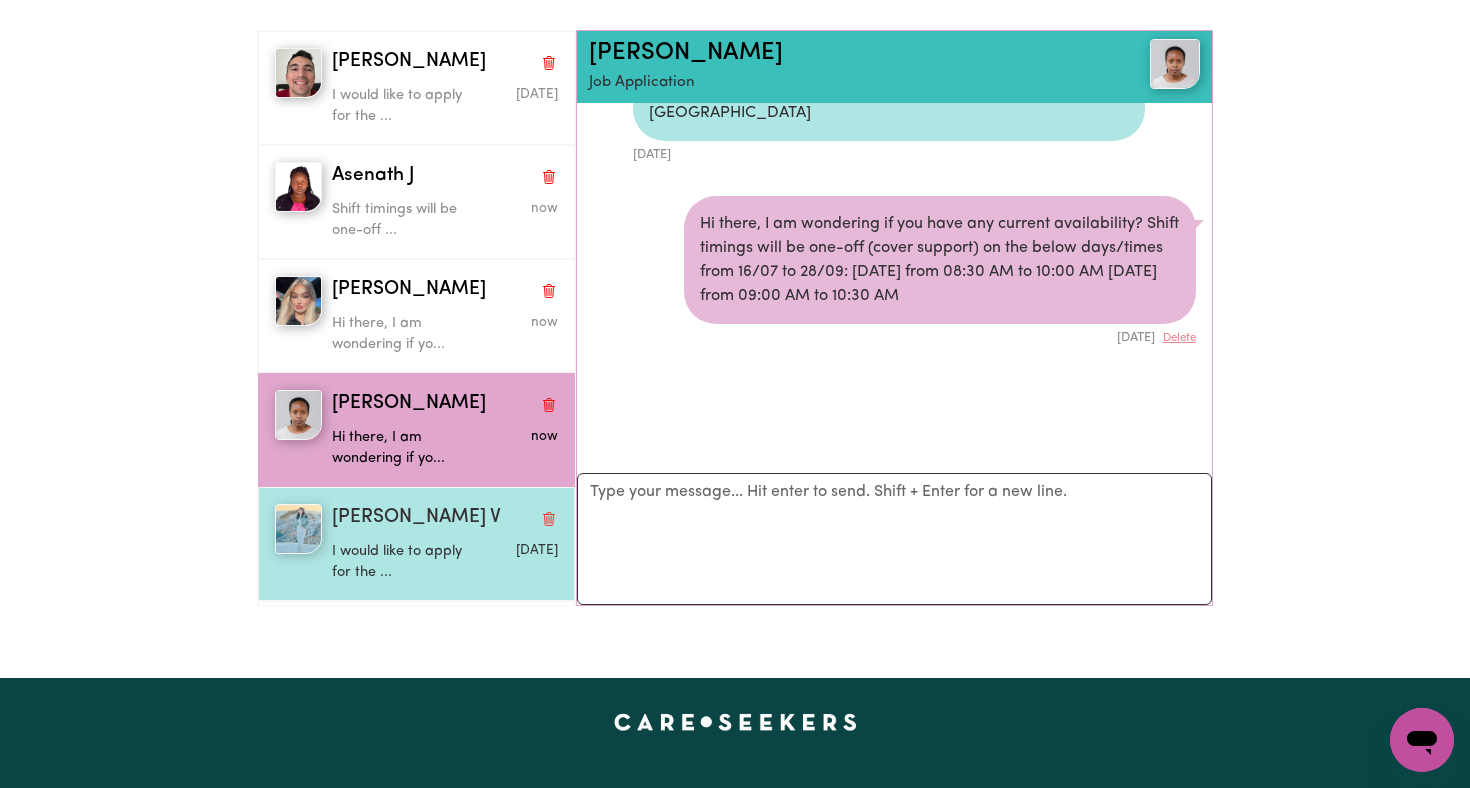 click on "[PERSON_NAME] would like to apply for the ... [DATE]" at bounding box center (416, 544) 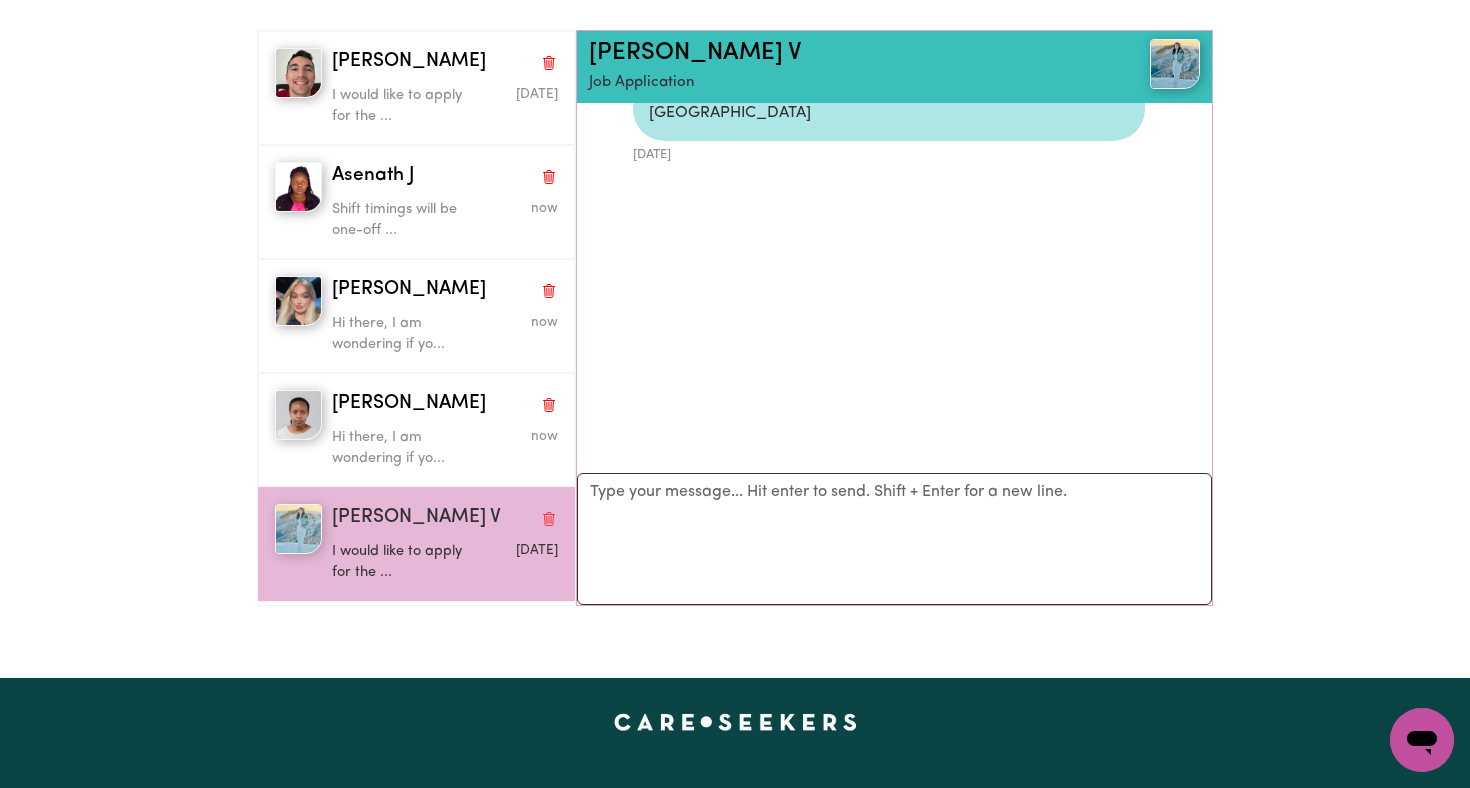 scroll, scrollTop: 0, scrollLeft: 0, axis: both 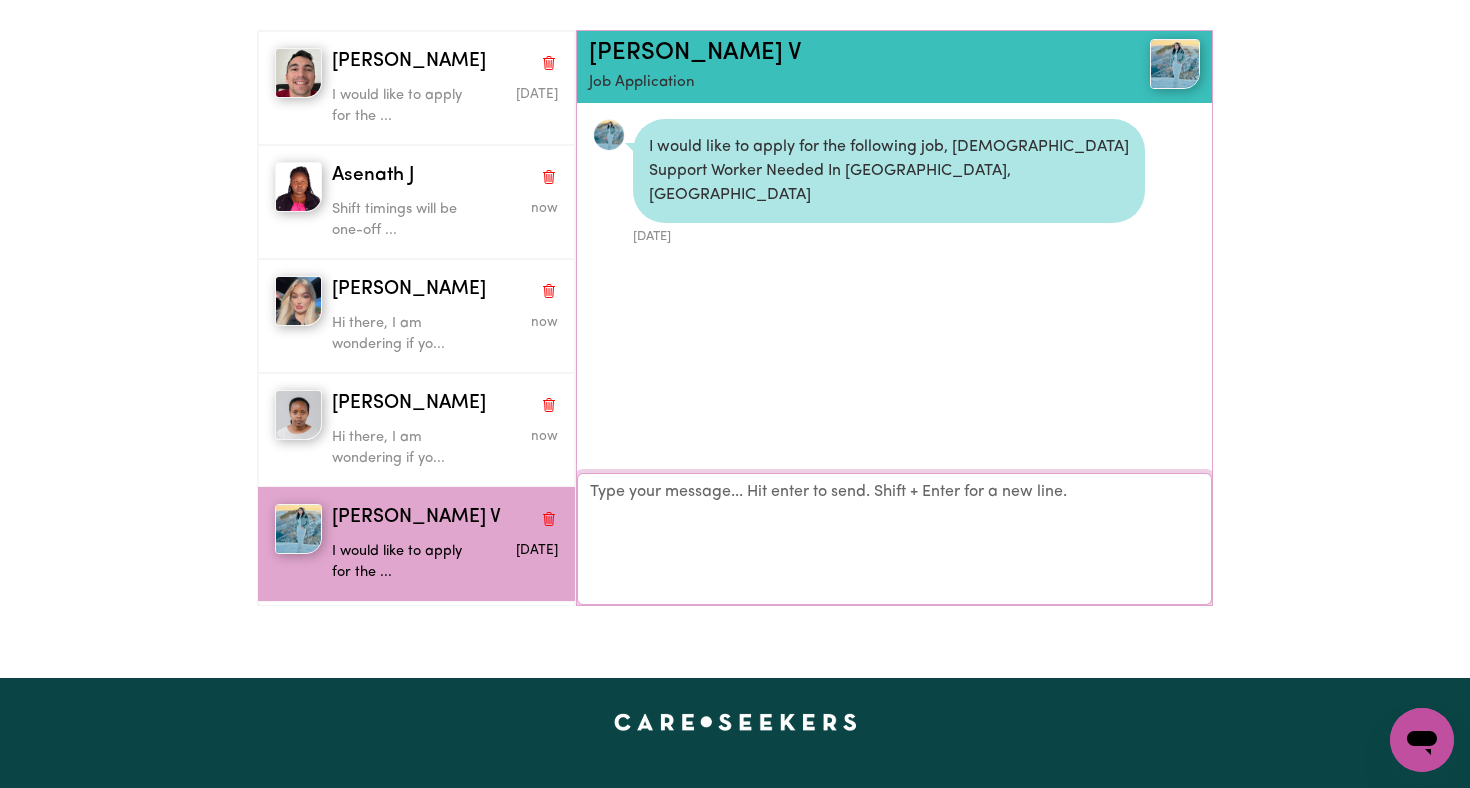 click on "Your reply" at bounding box center [894, 539] 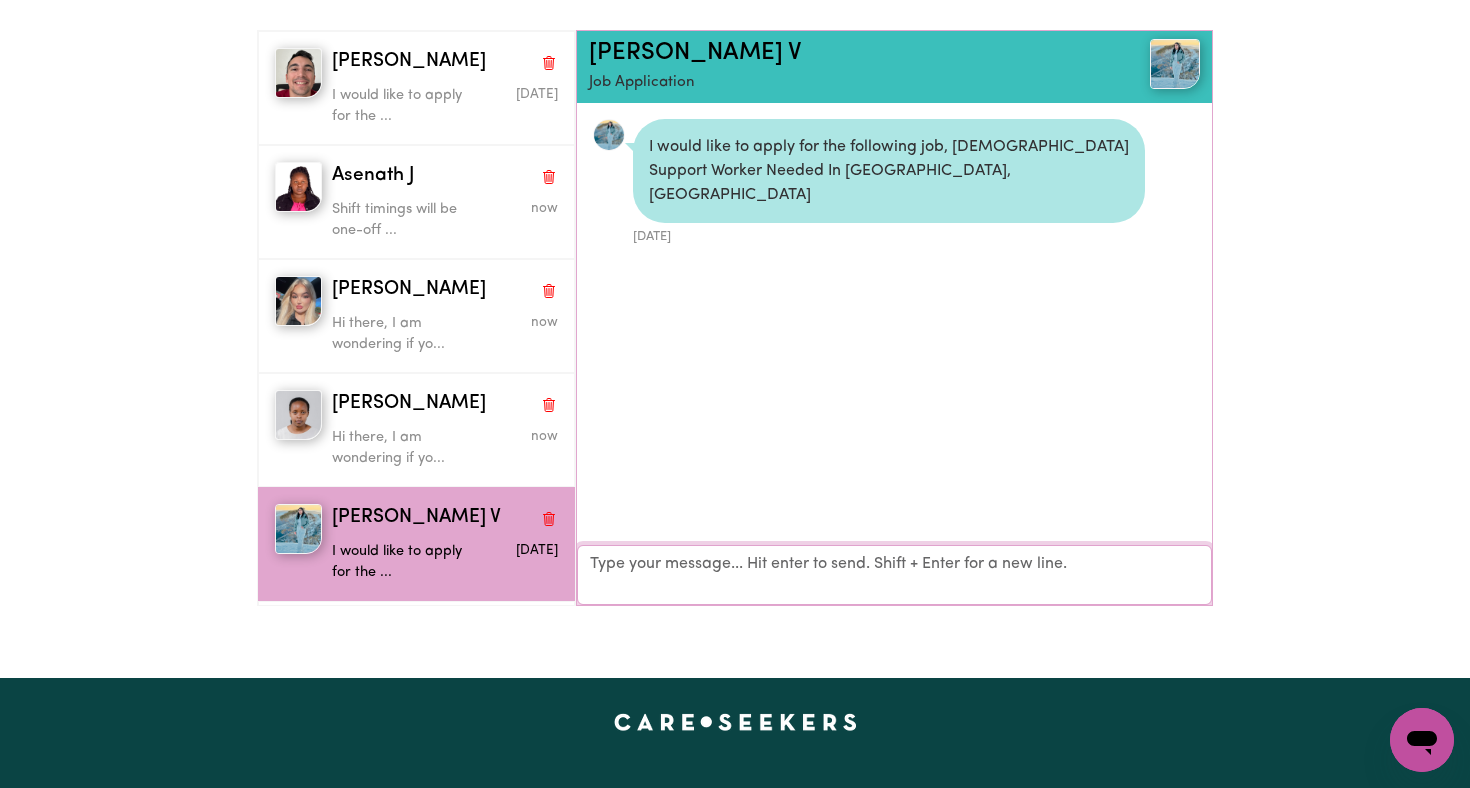 paste on "Hi there, I am wondering if you have any current availability?
Shift timings will be one-off (cover support) on the below days/times from 16/07 to 28/09: [DATE] from 08:30 AM to 10:00 AM [DATE] from 09:00 AM to 10:30 AM" 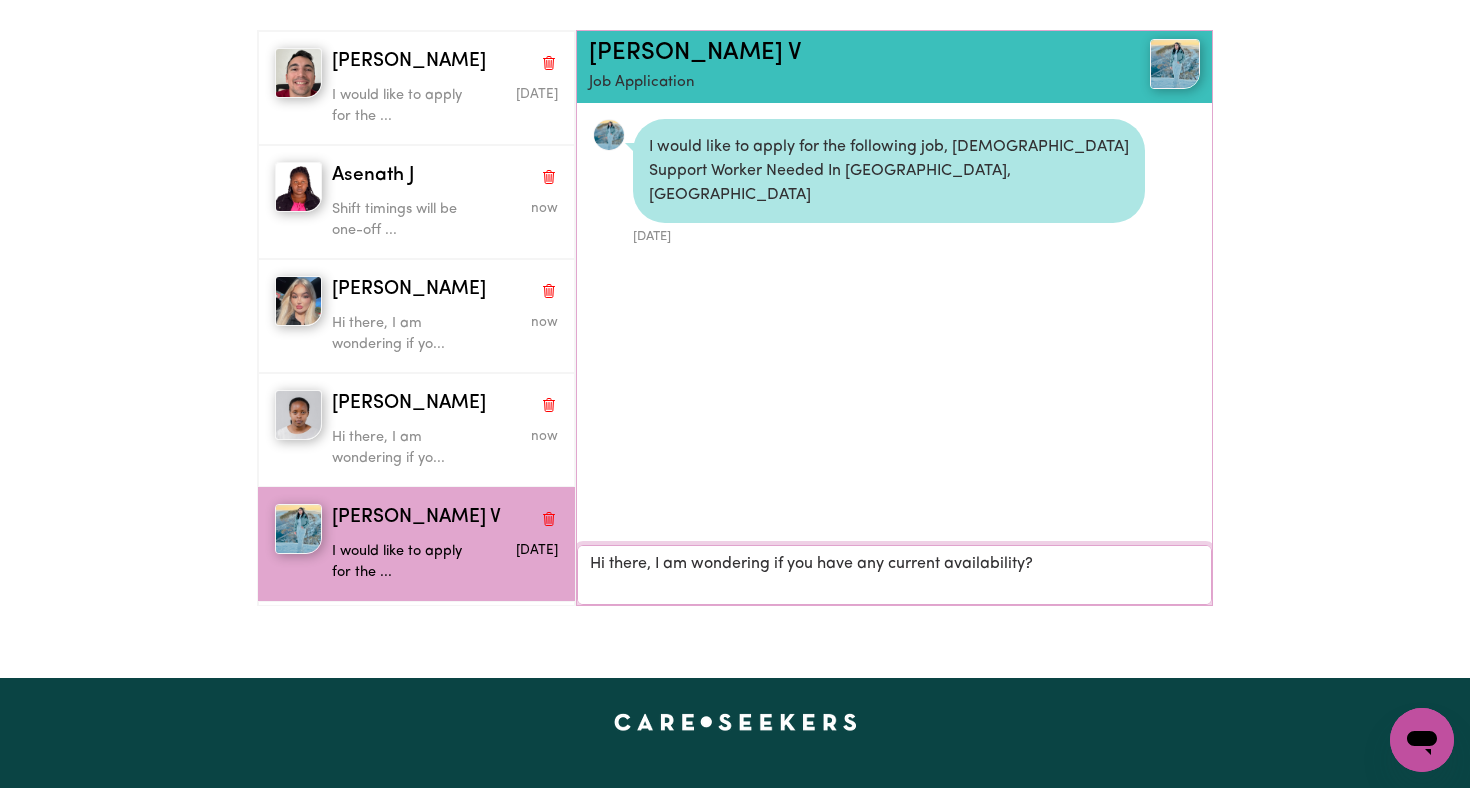 scroll, scrollTop: 64, scrollLeft: 0, axis: vertical 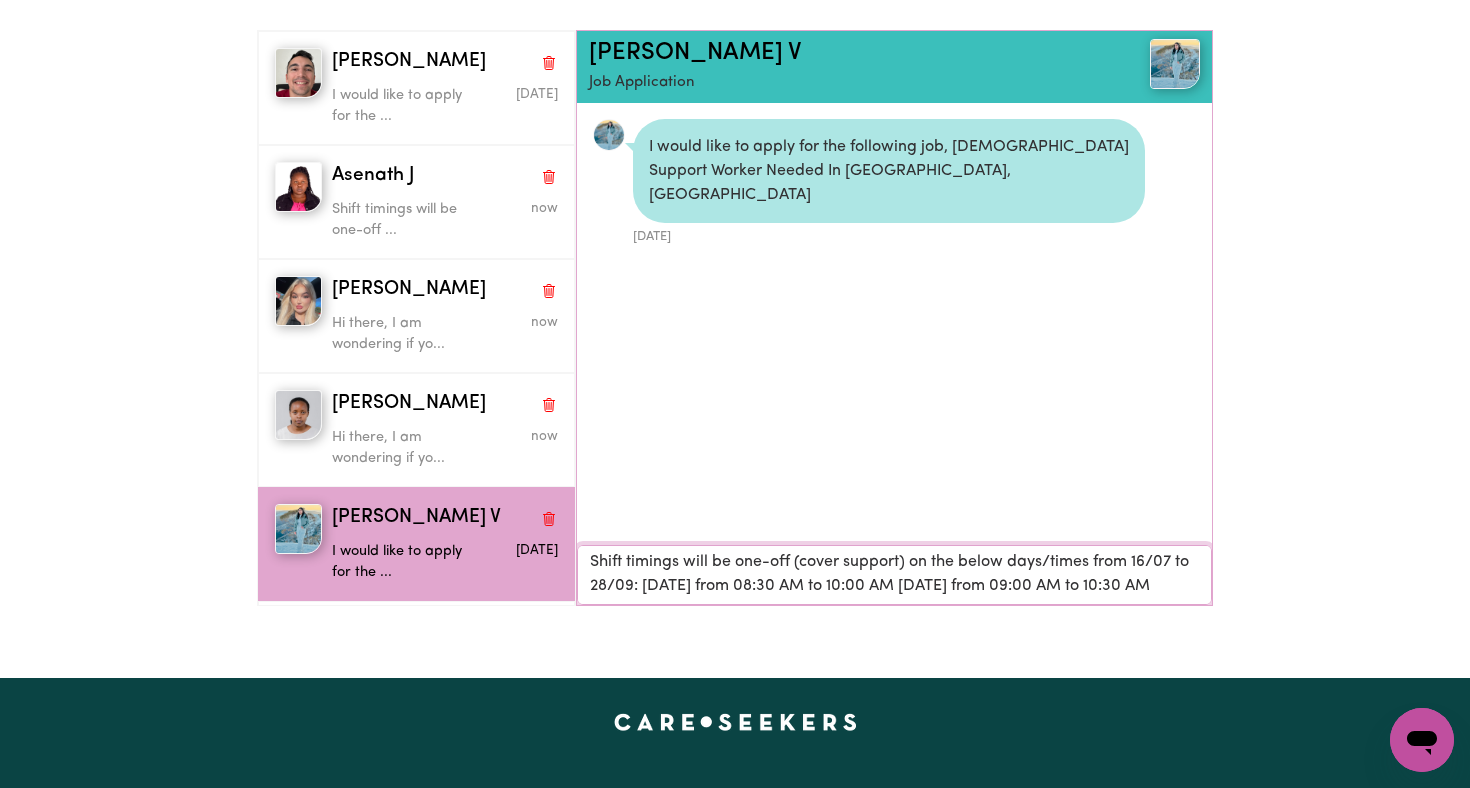 type on "Hi there, I am wondering if you have any current availability?
Shift timings will be one-off (cover support) on the below days/times from 16/07 to 28/09: [DATE] from 08:30 AM to 10:00 AM [DATE] from 09:00 AM to 10:30 AM" 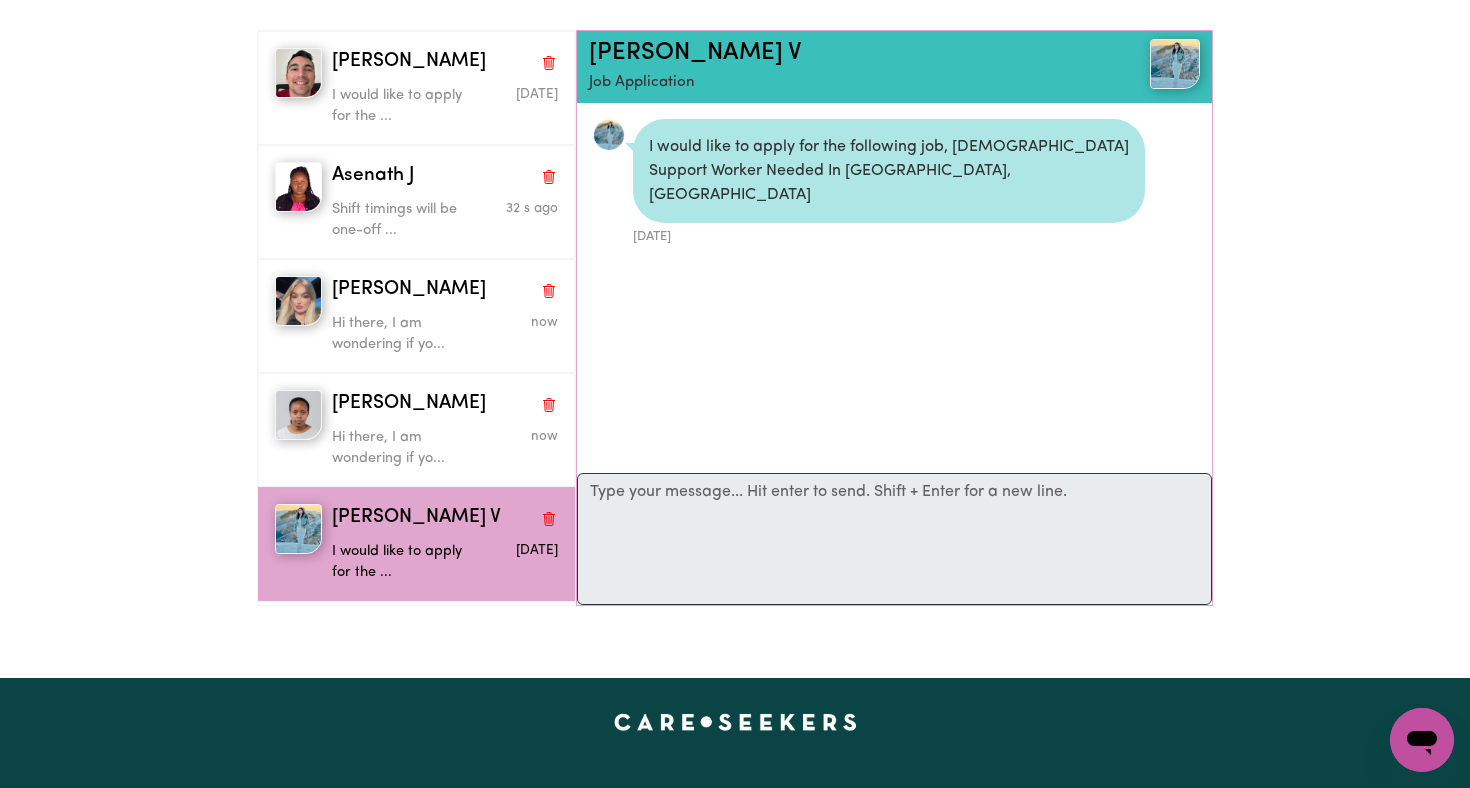 scroll, scrollTop: 82, scrollLeft: 0, axis: vertical 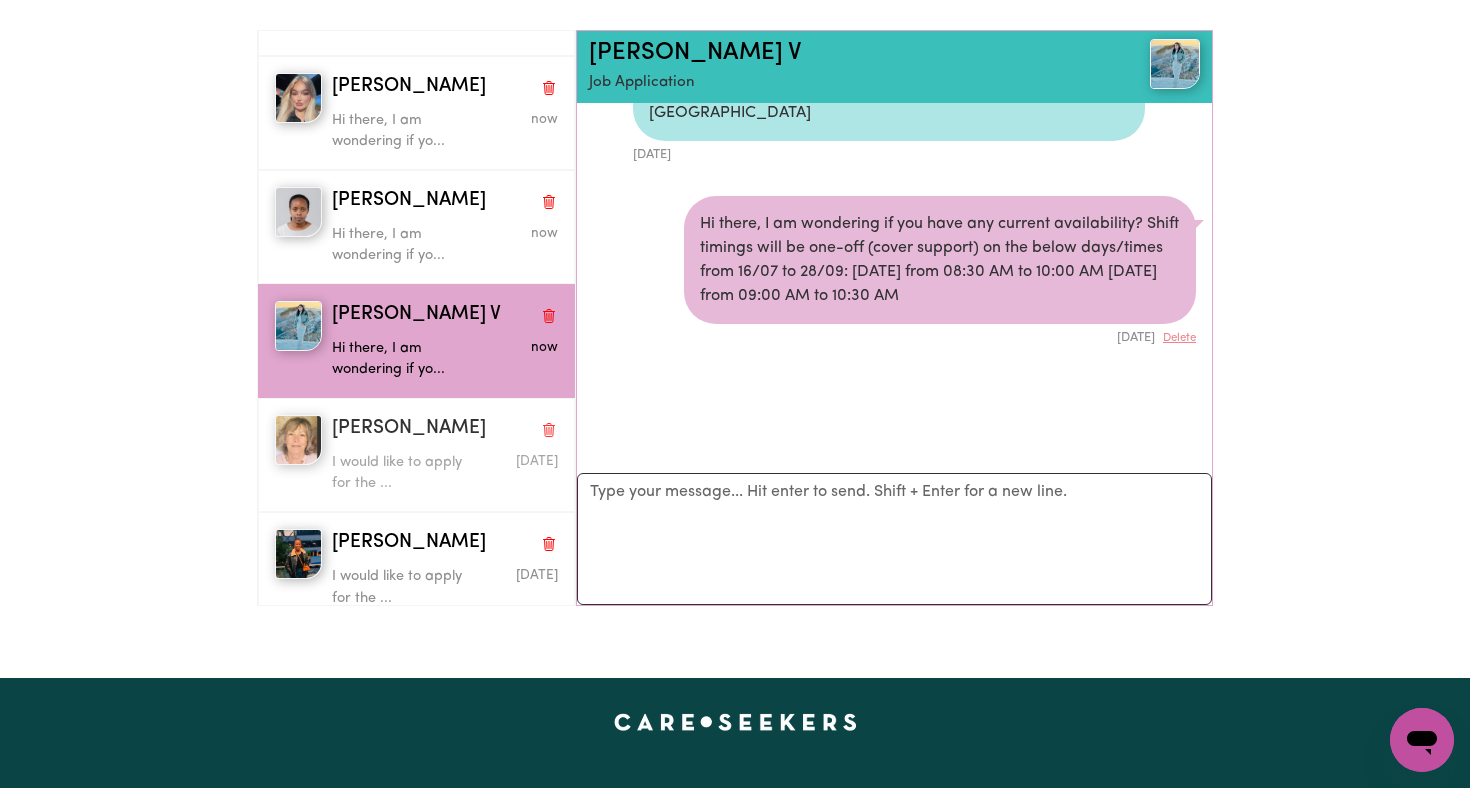 drag, startPoint x: 444, startPoint y: 465, endPoint x: 609, endPoint y: 515, distance: 172.4094 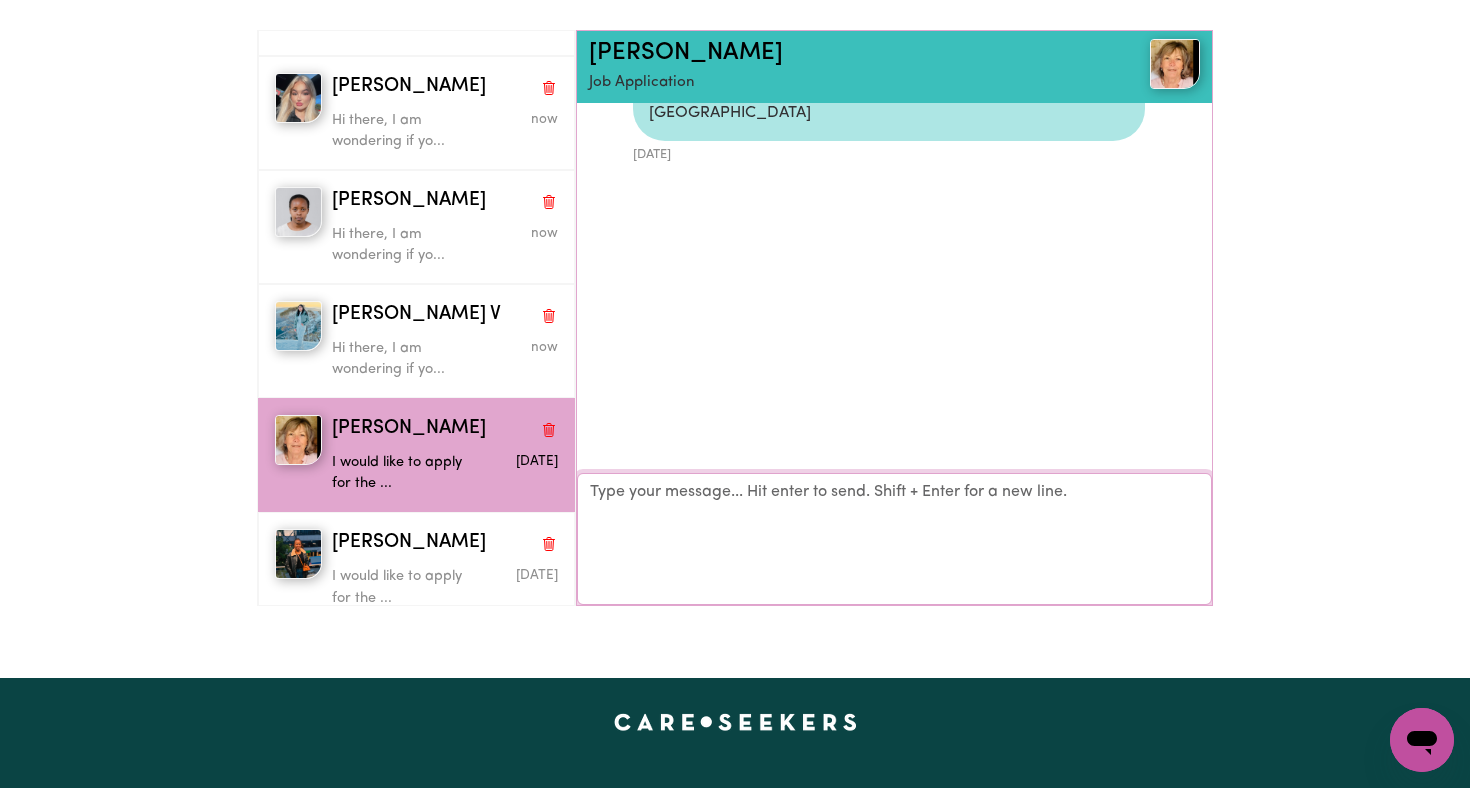 click on "Your reply" at bounding box center (894, 539) 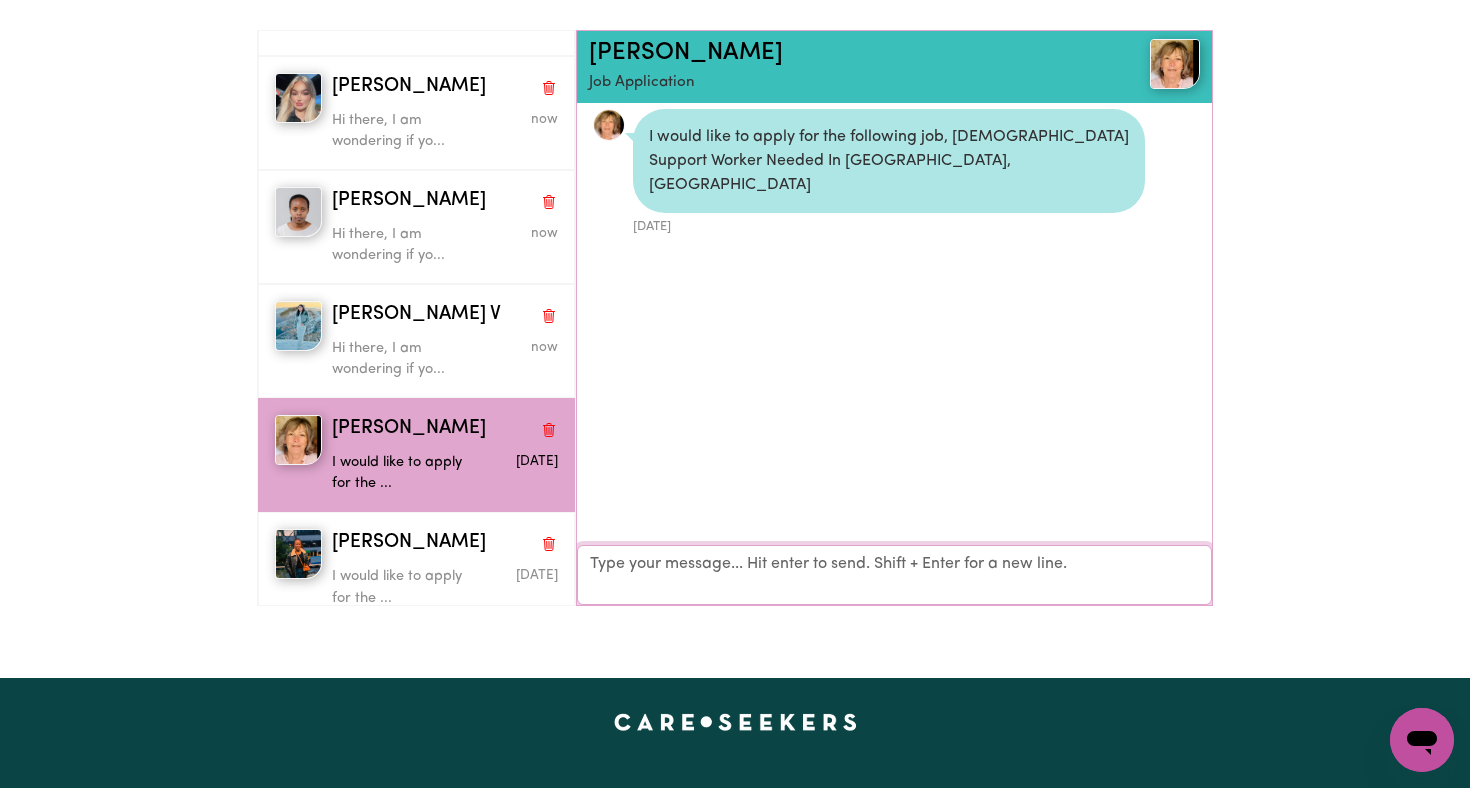 scroll, scrollTop: 10, scrollLeft: 0, axis: vertical 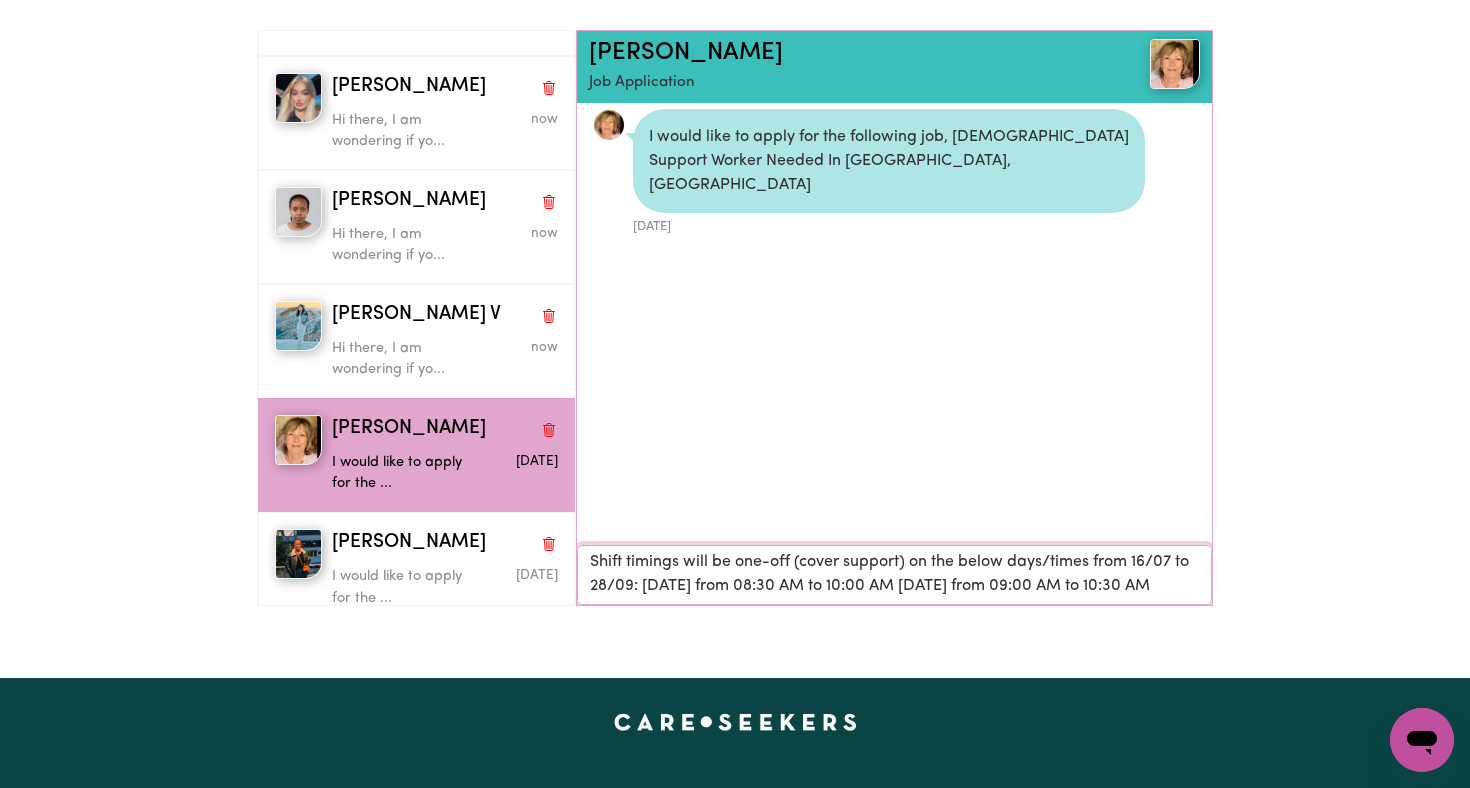 type on "Hi there, I am wondering if you have any current availability?
Shift timings will be one-off (cover support) on the below days/times from 16/07 to 28/09: [DATE] from 08:30 AM to 10:00 AM [DATE] from 09:00 AM to 10:30 AM" 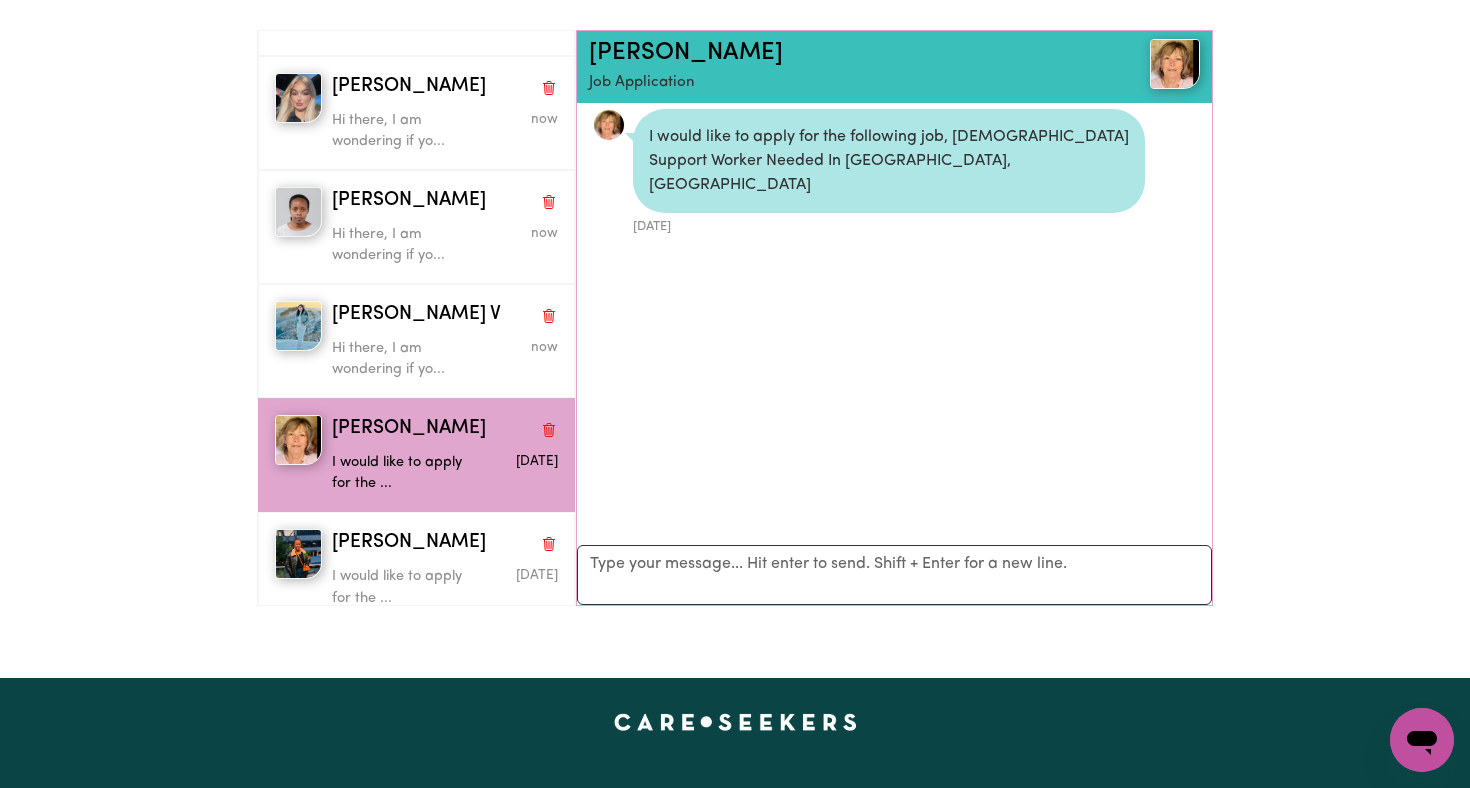 scroll, scrollTop: 82, scrollLeft: 0, axis: vertical 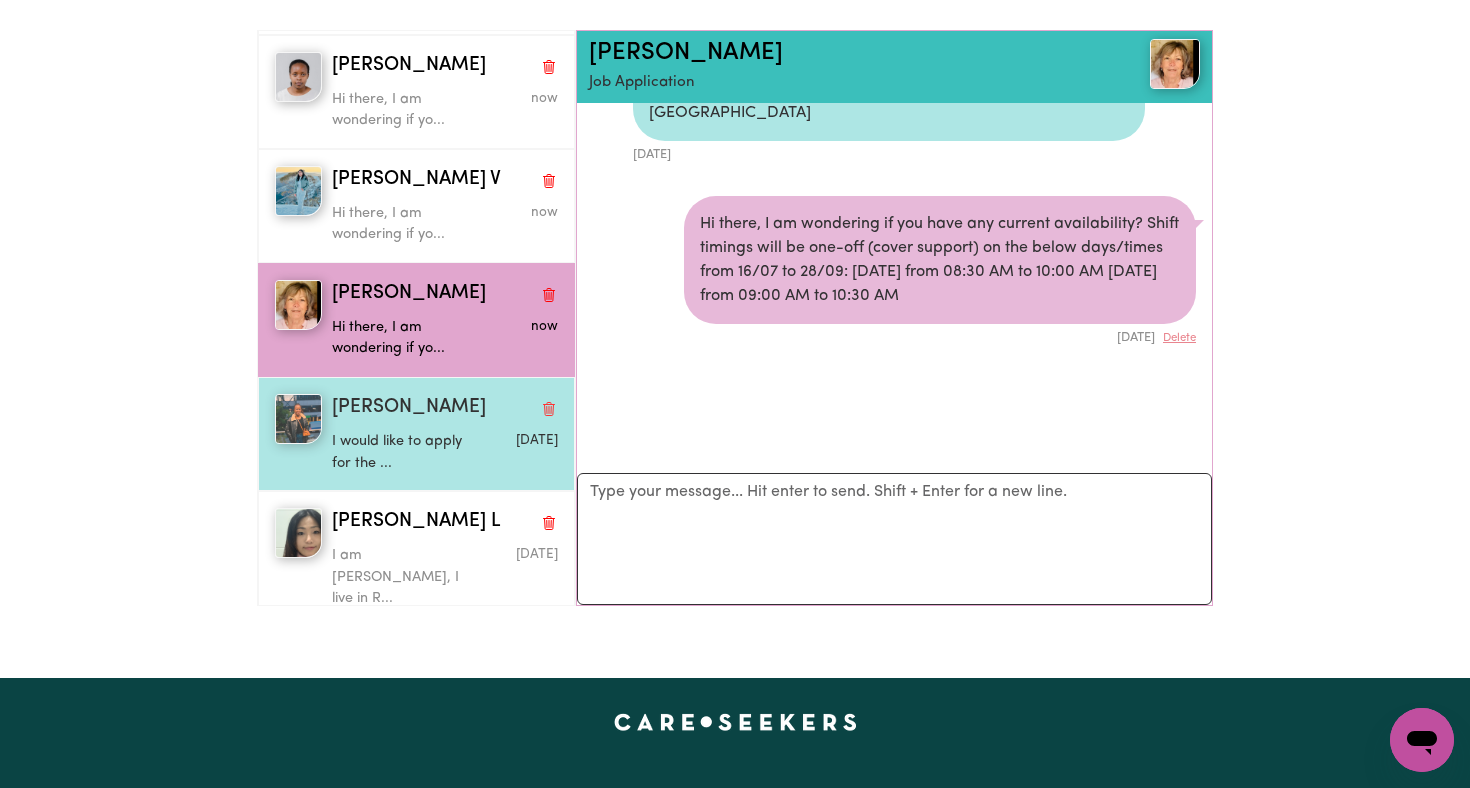 click on "I would like to apply for the ..." at bounding box center [407, 452] 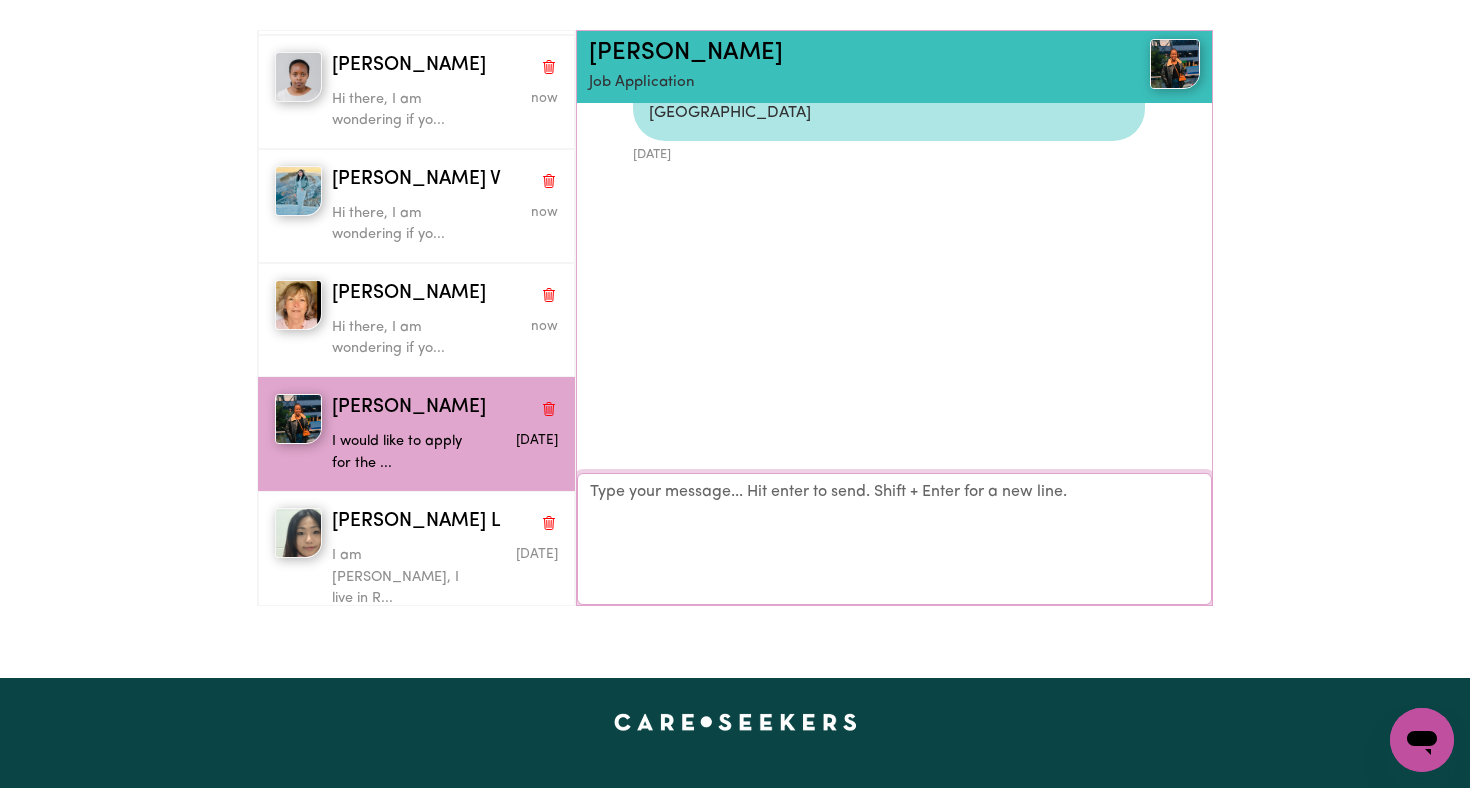 click on "Your reply" at bounding box center (894, 539) 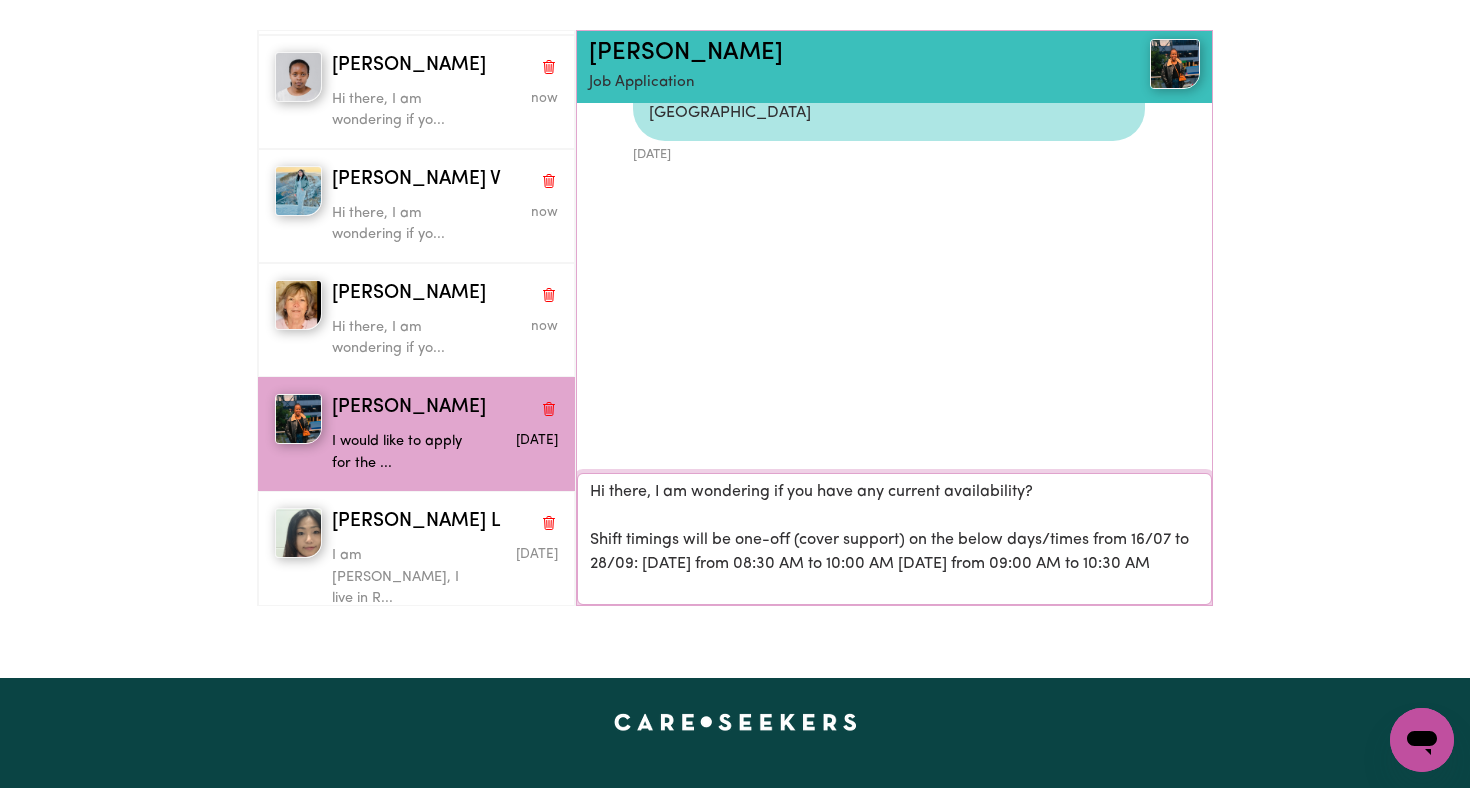 scroll, scrollTop: 10, scrollLeft: 0, axis: vertical 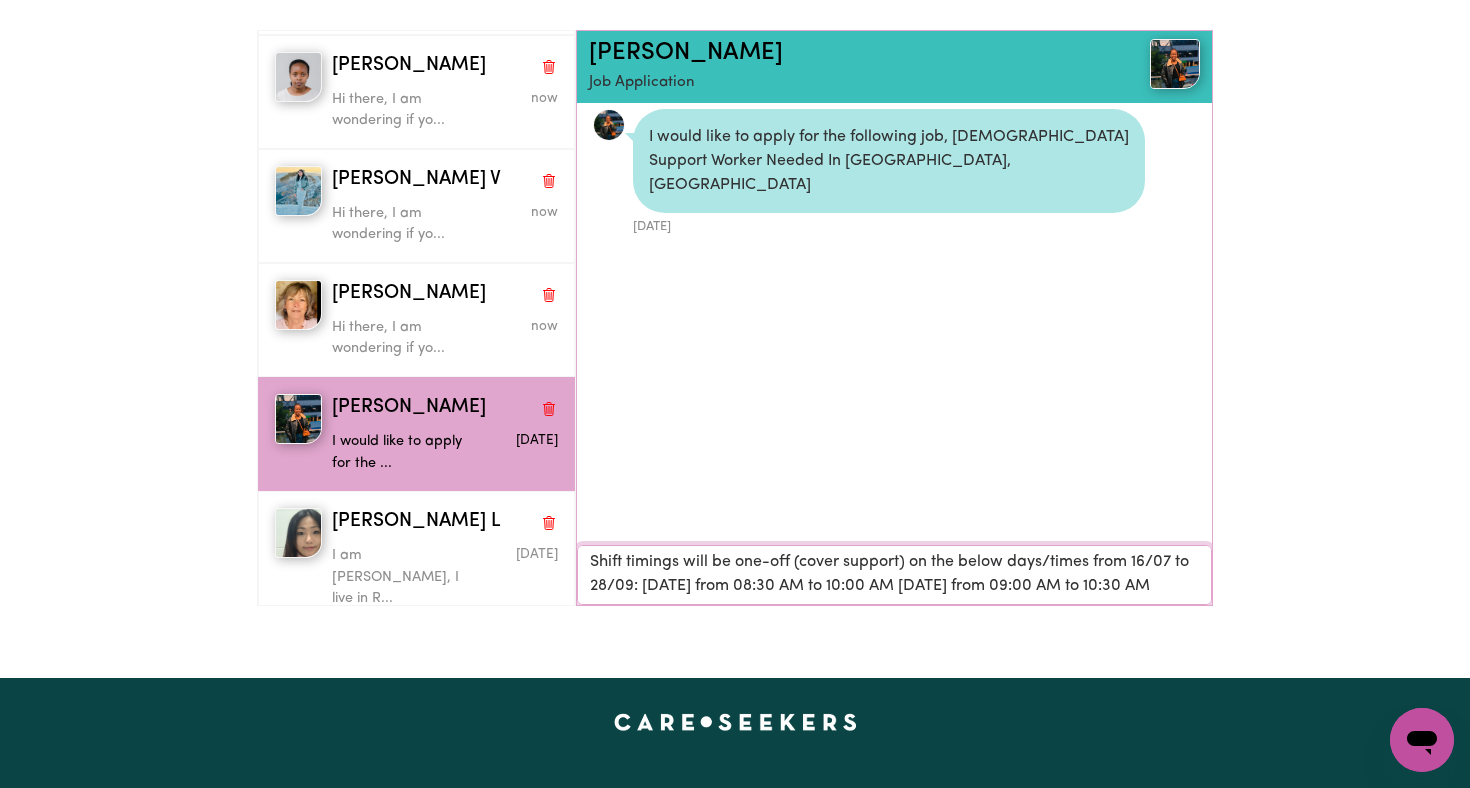 type on "Hi there, I am wondering if you have any current availability?
Shift timings will be one-off (cover support) on the below days/times from 16/07 to 28/09: [DATE] from 08:30 AM to 10:00 AM [DATE] from 09:00 AM to 10:30 AM" 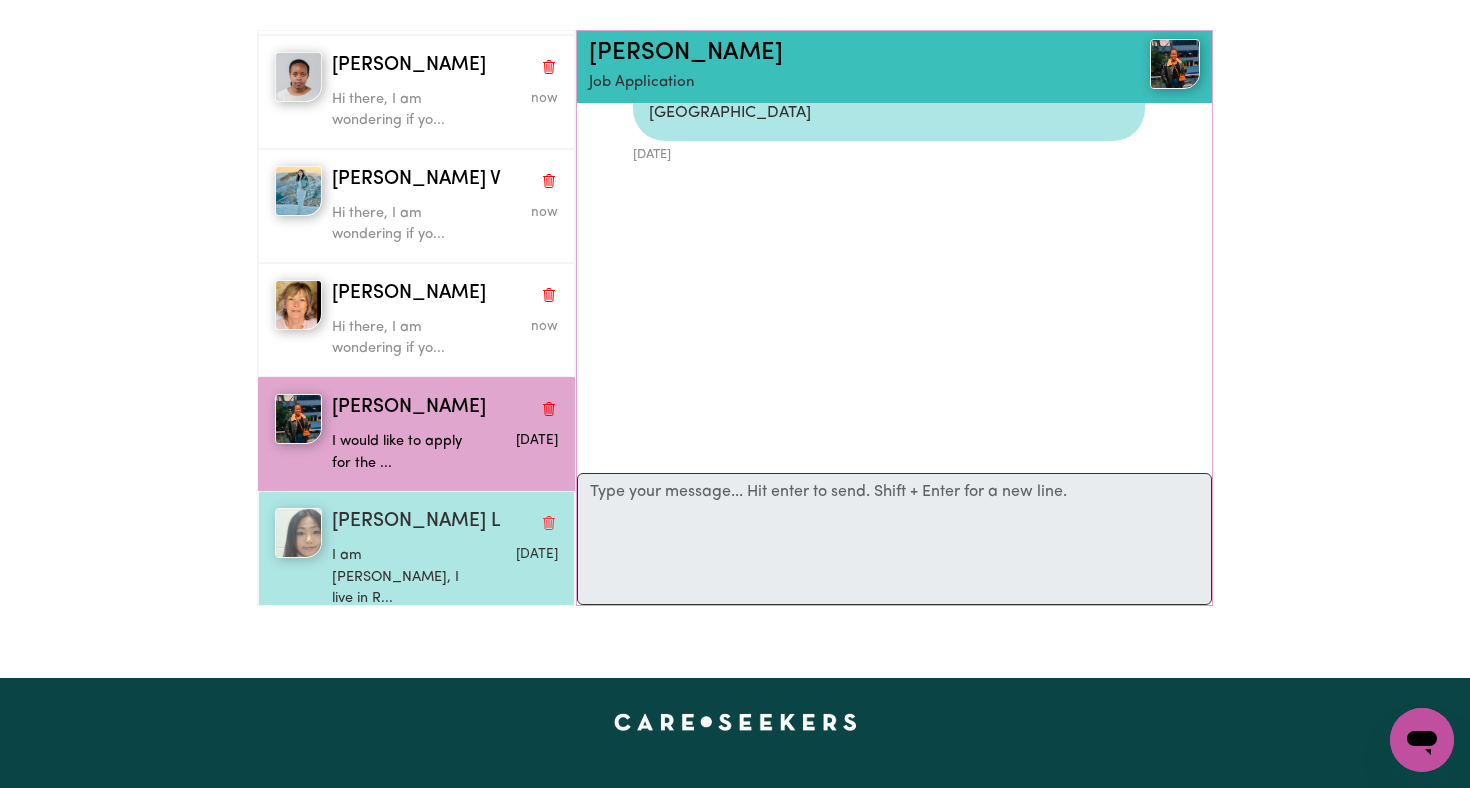 click on "I am [PERSON_NAME], I live in R..." at bounding box center (407, 577) 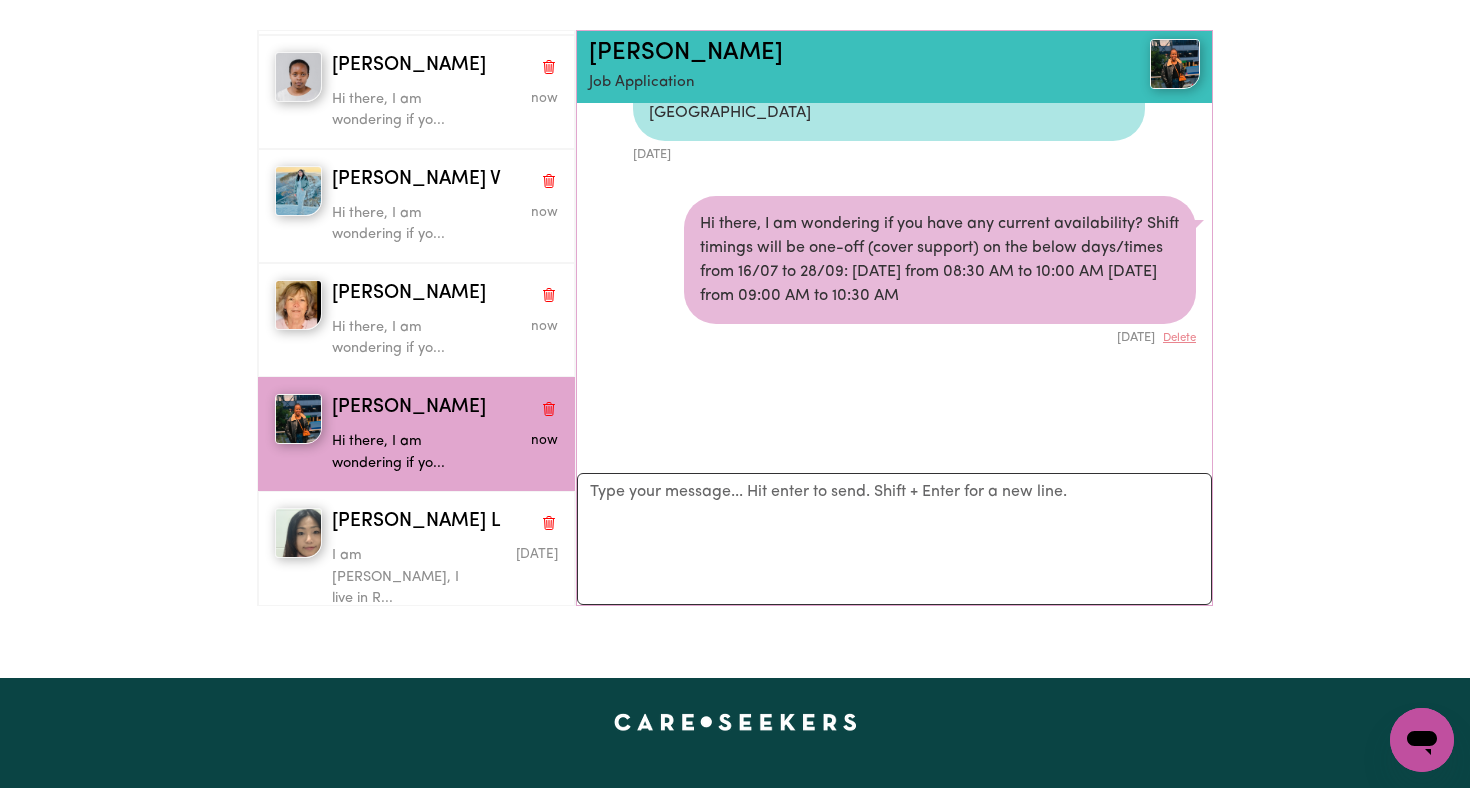 click on "Your reply" at bounding box center (894, 539) 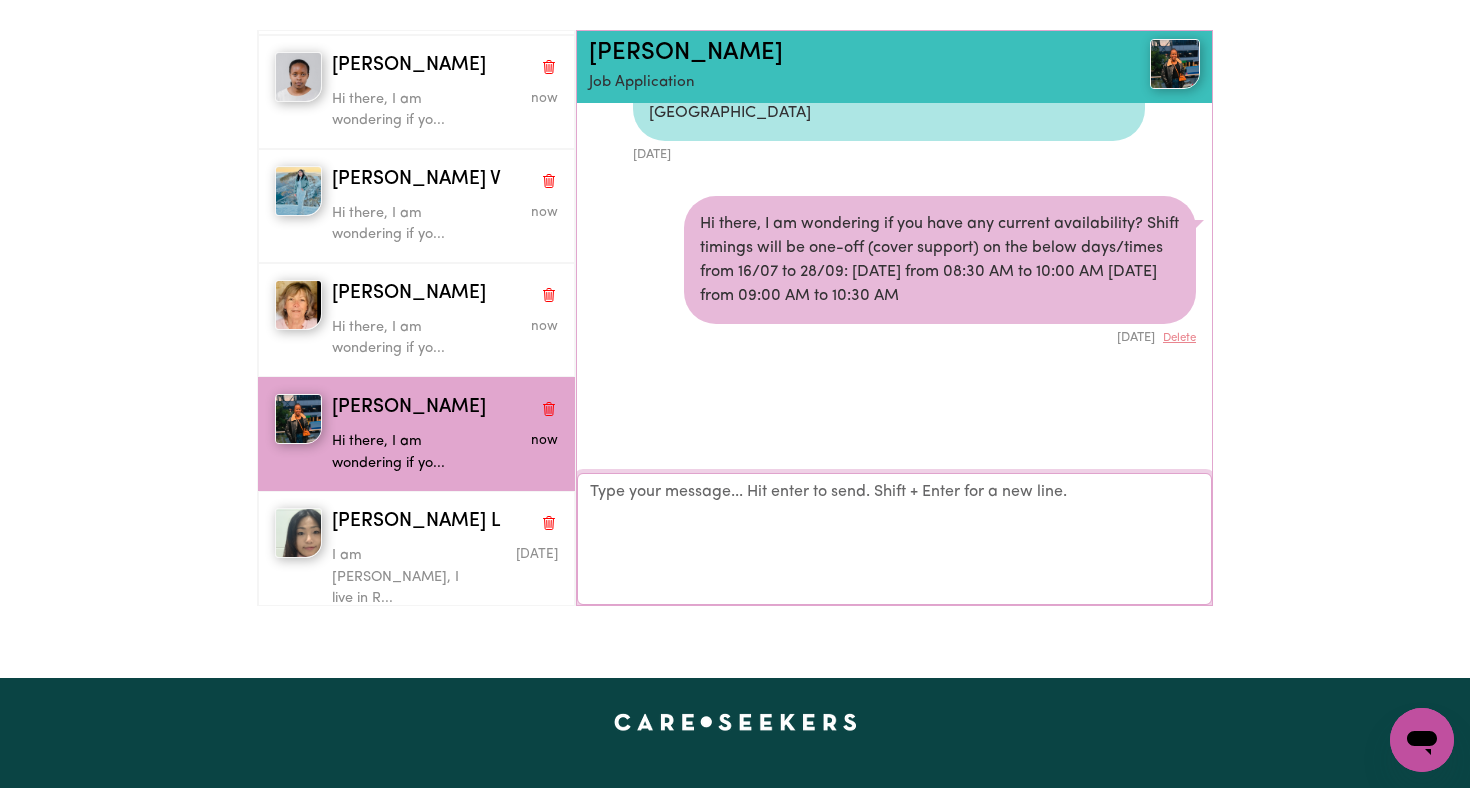 click on "Your reply" at bounding box center (894, 539) 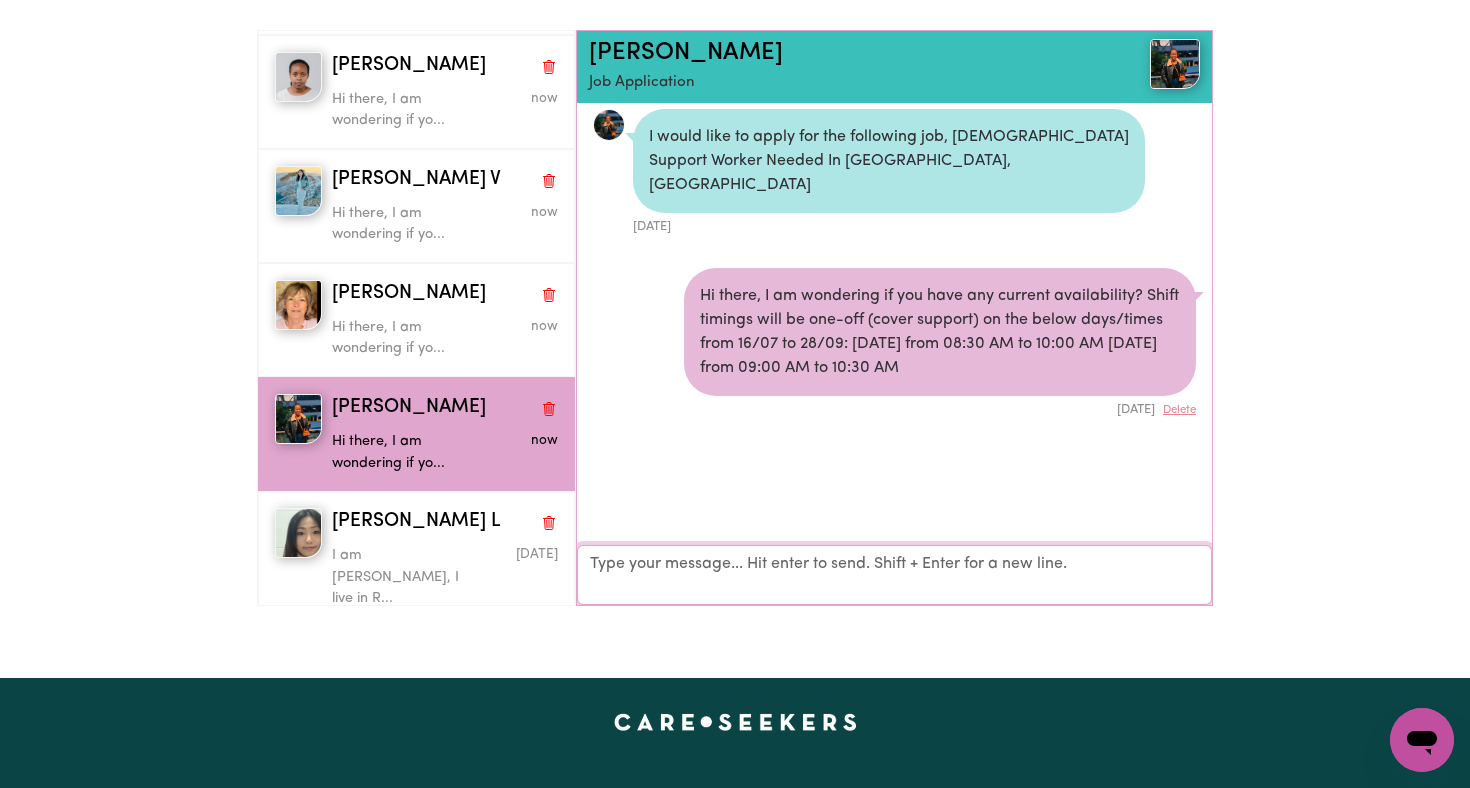 paste on "Hi there, I am wondering if you have any current availability?
Shift timings will be one-off (cover support) on the below days/times from 16/07 to 28/09: [DATE] from 08:30 AM to 10:00 AM [DATE] from 09:00 AM to 10:30 AM" 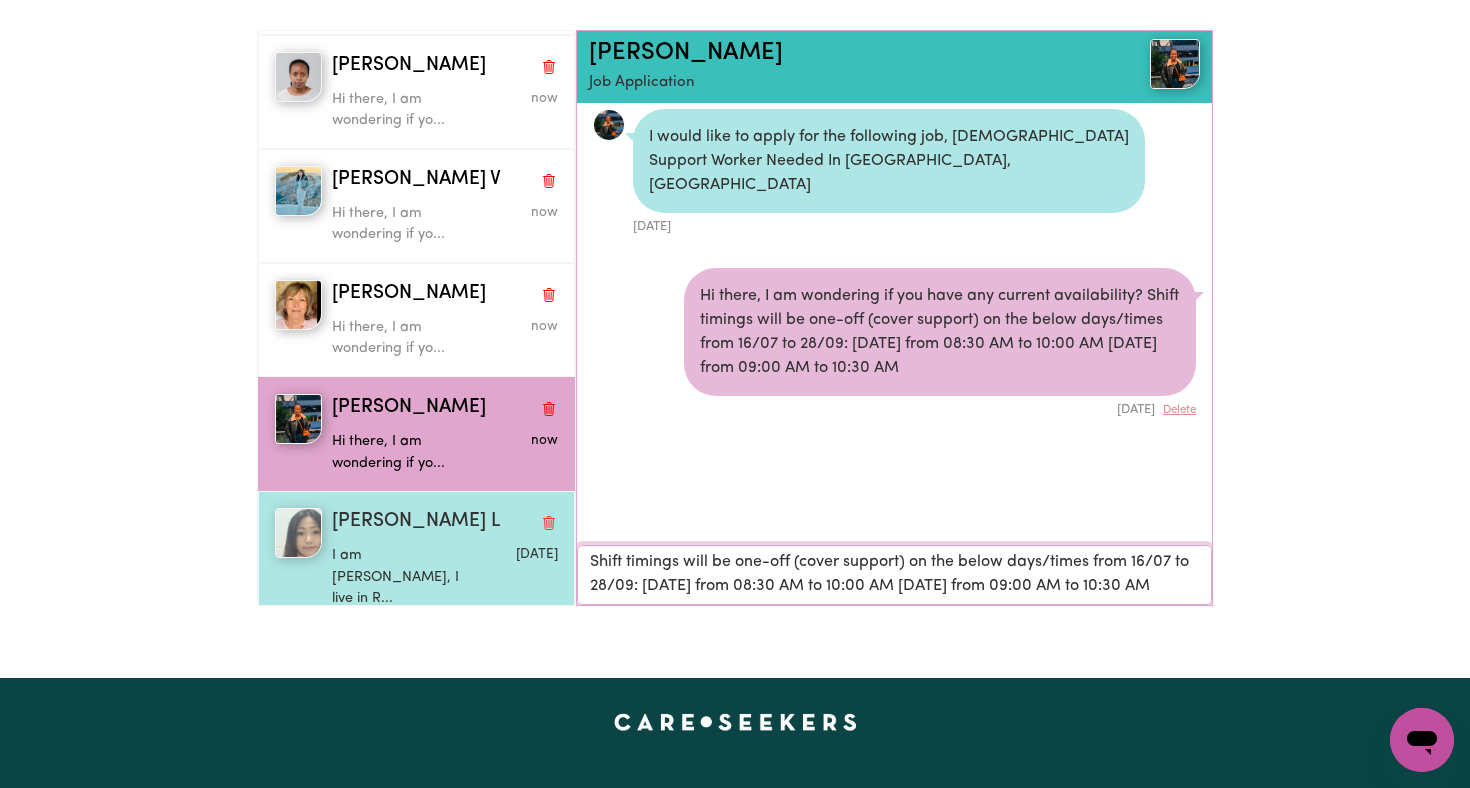 type on "Hi there, I am wondering if you have any current availability?
Shift timings will be one-off (cover support) on the below days/times from 16/07 to 28/09: [DATE] from 08:30 AM to 10:00 AM [DATE] from 09:00 AM to 10:30 AM" 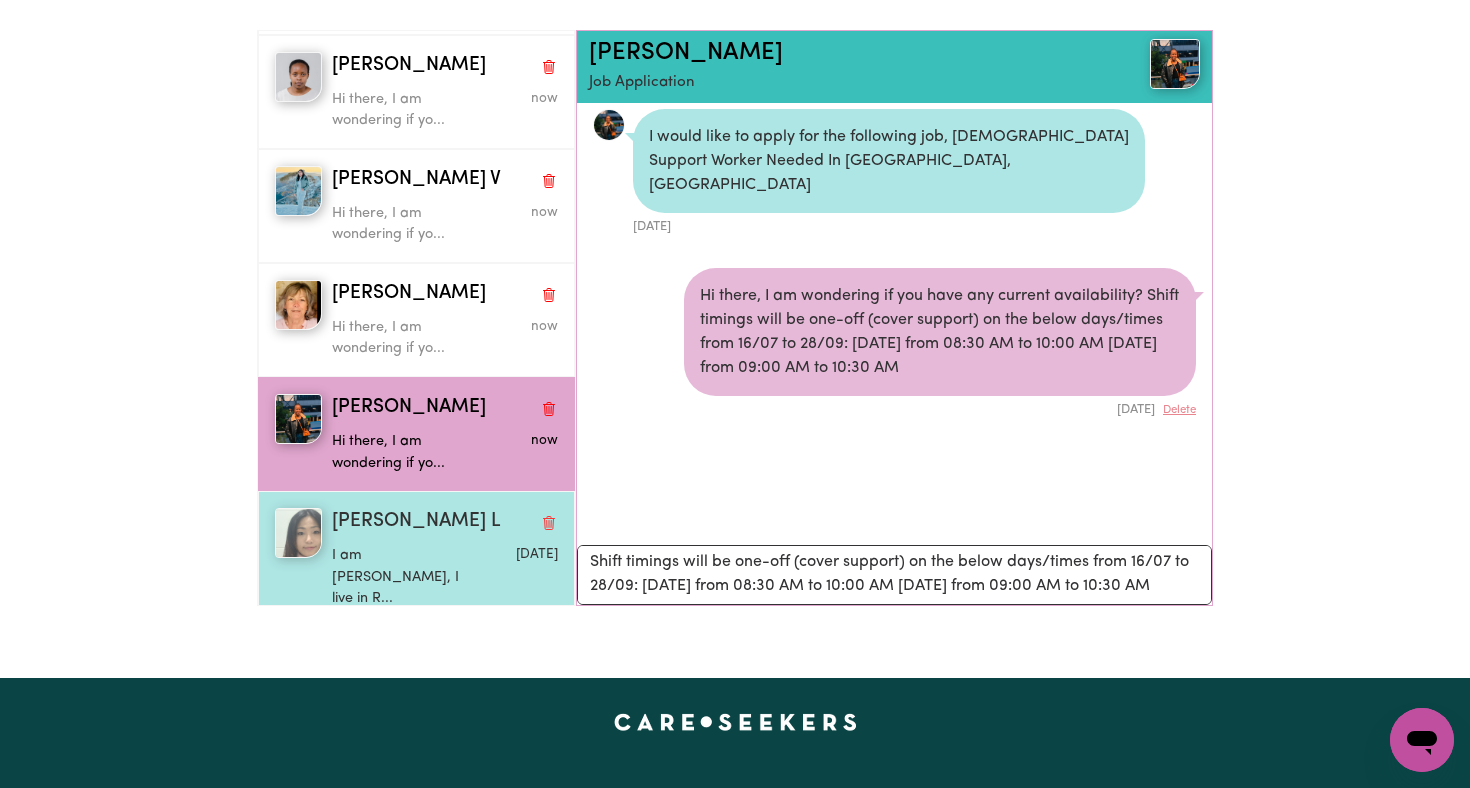 click on "I am [PERSON_NAME], I live in R..." at bounding box center [407, 577] 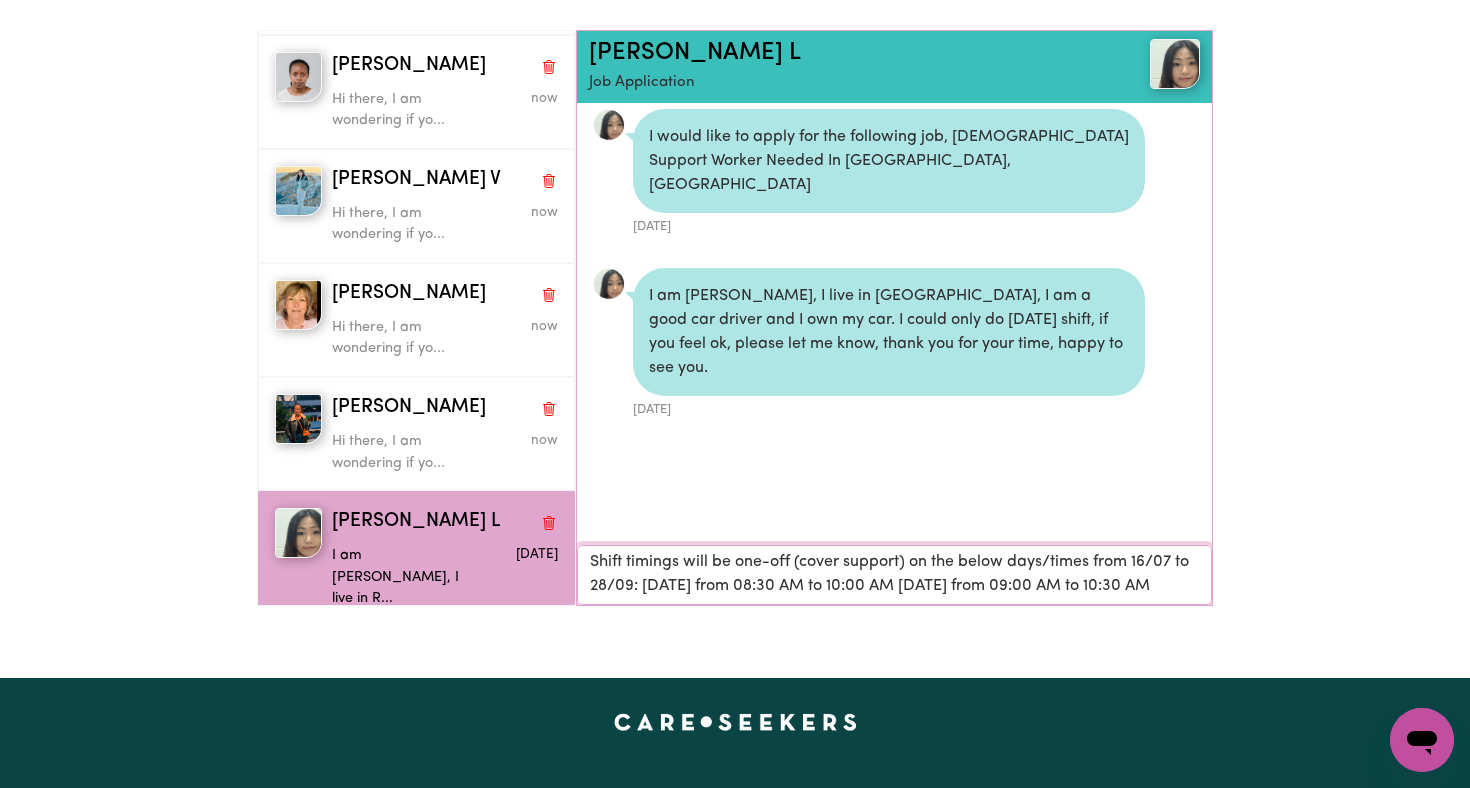 click on "Hi there, I am wondering if you have any current availability?
Shift timings will be one-off (cover support) on the below days/times from 16/07 to 28/09: [DATE] from 08:30 AM to 10:00 AM [DATE] from 09:00 AM to 10:30 AM" at bounding box center (894, 575) 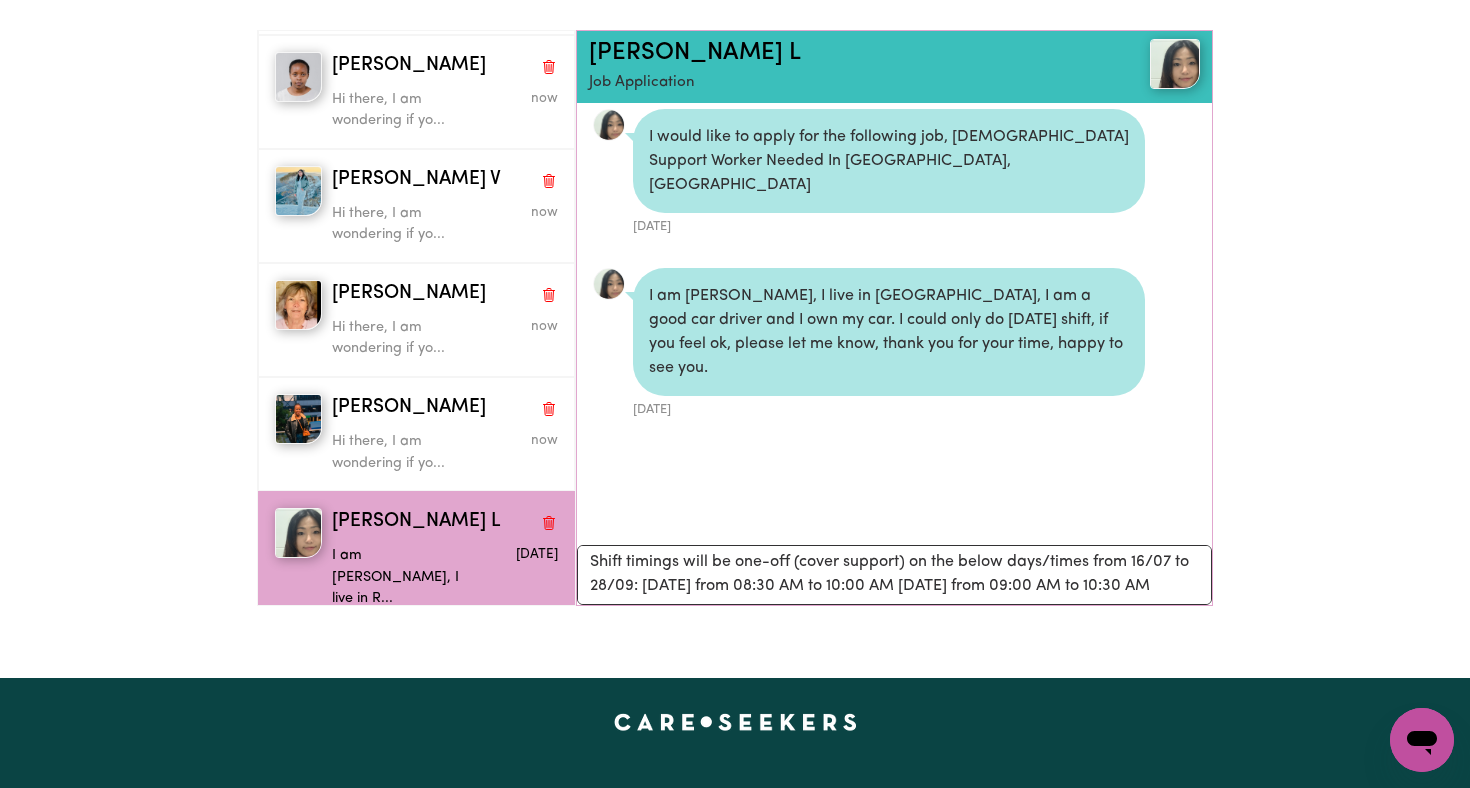 type 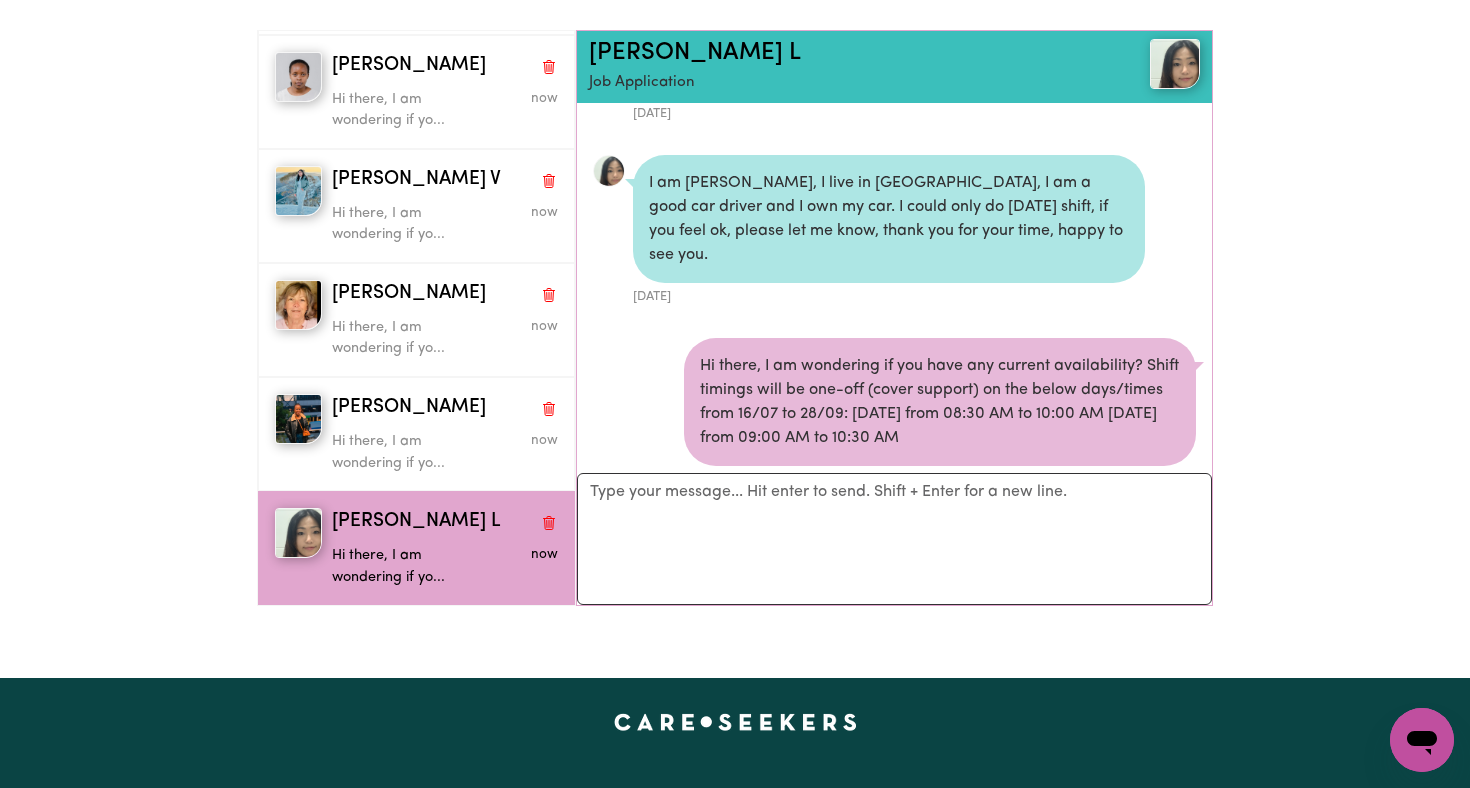 scroll, scrollTop: 0, scrollLeft: 0, axis: both 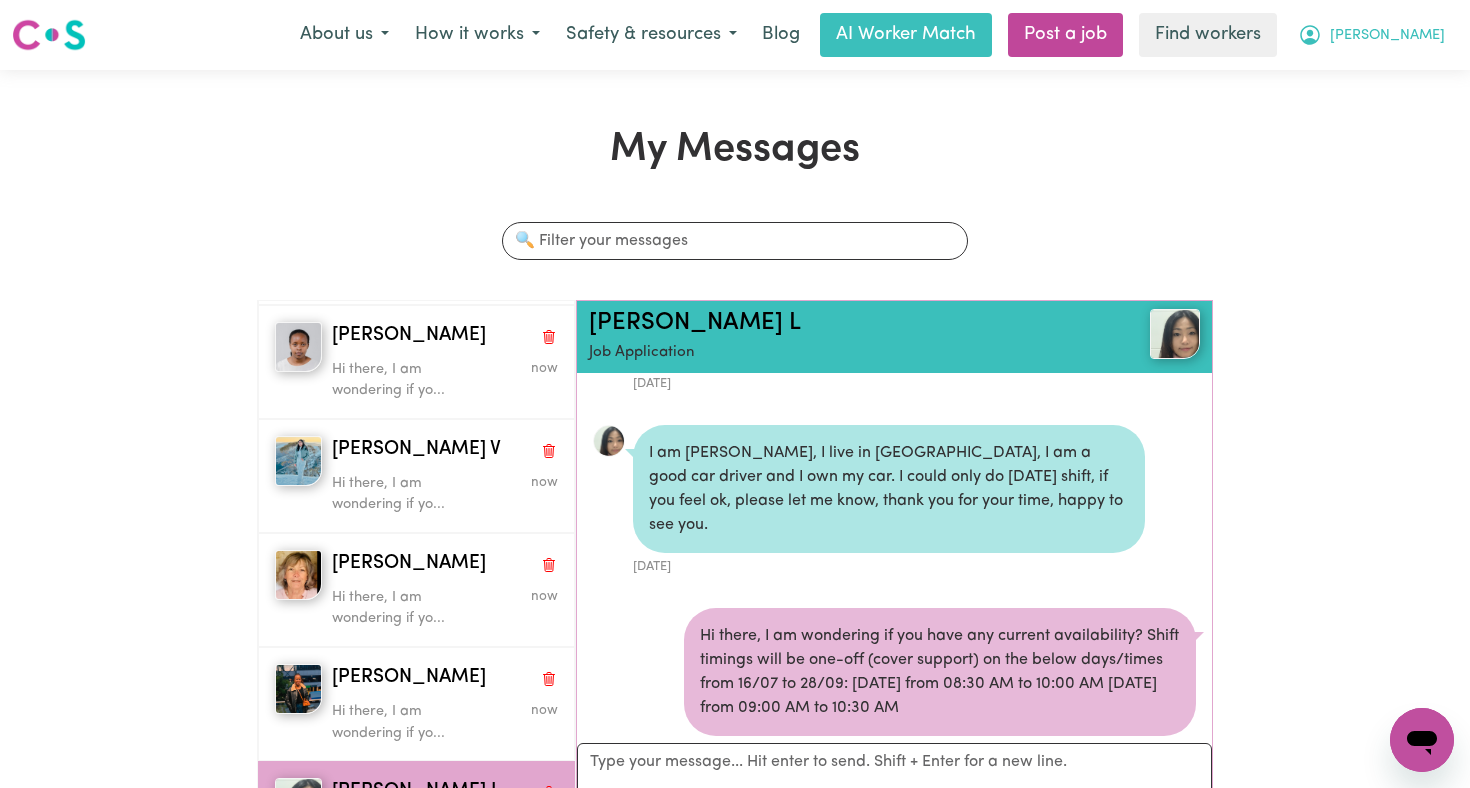 click on "[PERSON_NAME]" at bounding box center (1371, 35) 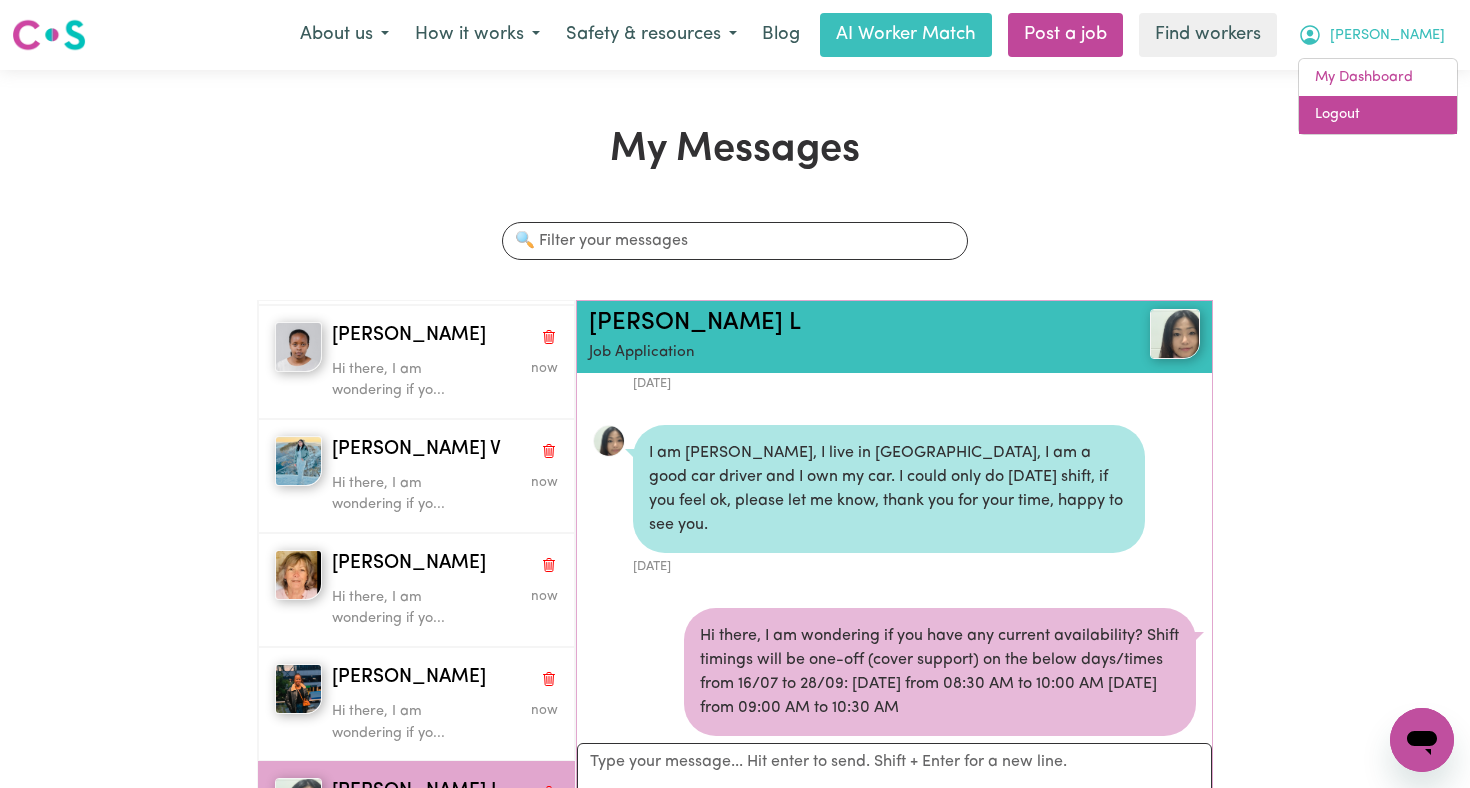 click on "Logout" at bounding box center [1378, 115] 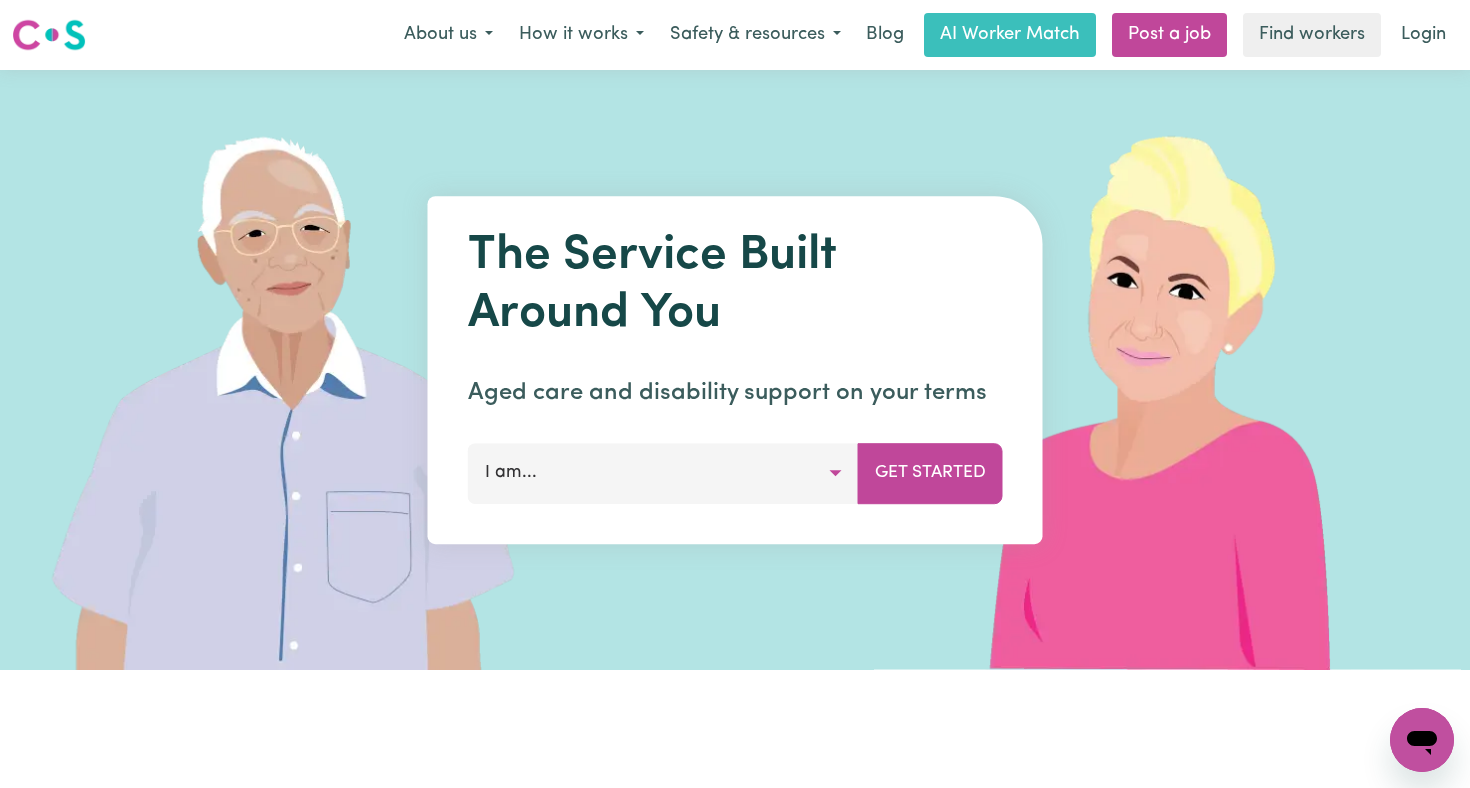 click on "Menu About us How it works Safety & resources Blog AI Worker Match Post a job Find workers Login" at bounding box center (735, 35) 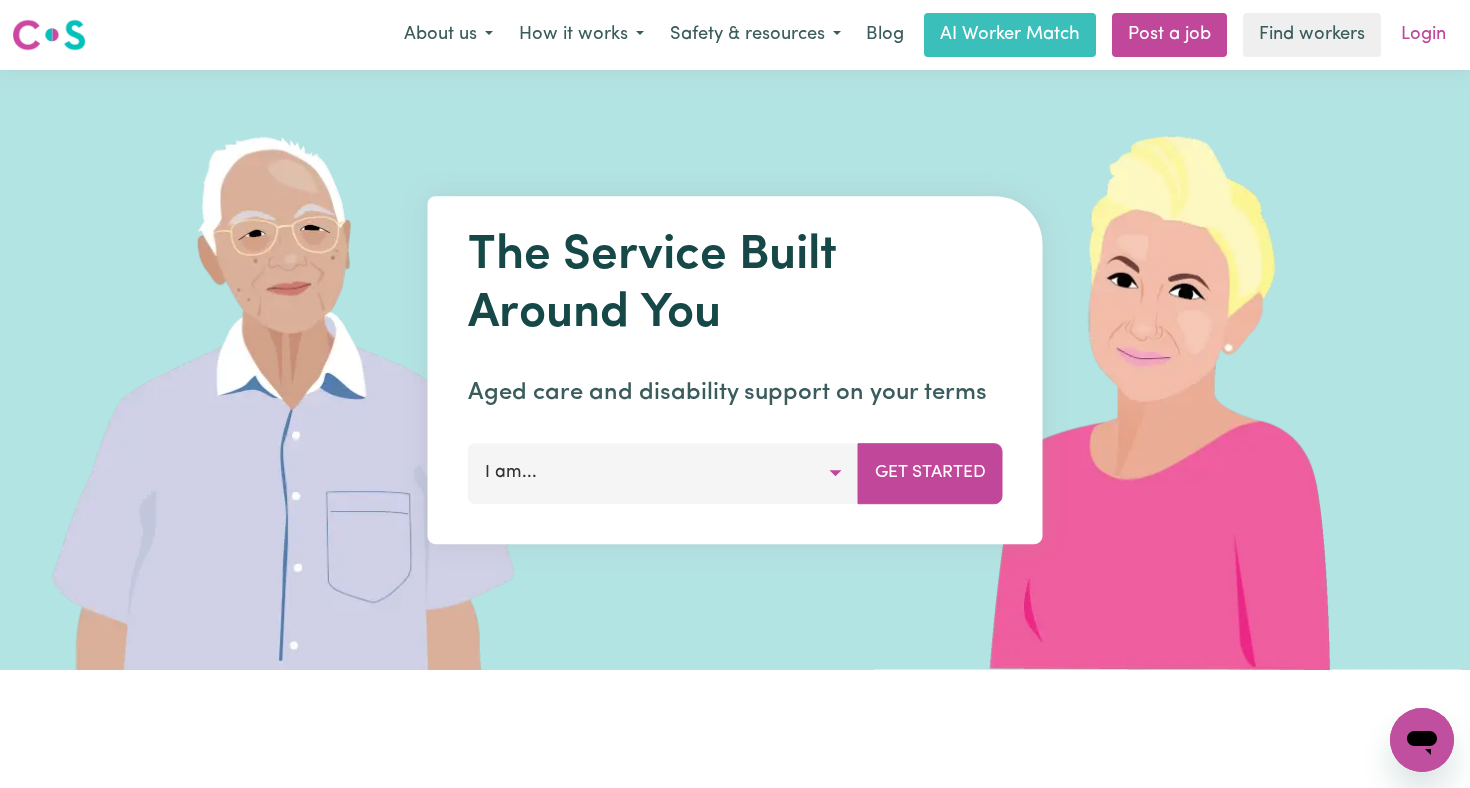 click on "Login" at bounding box center (1423, 35) 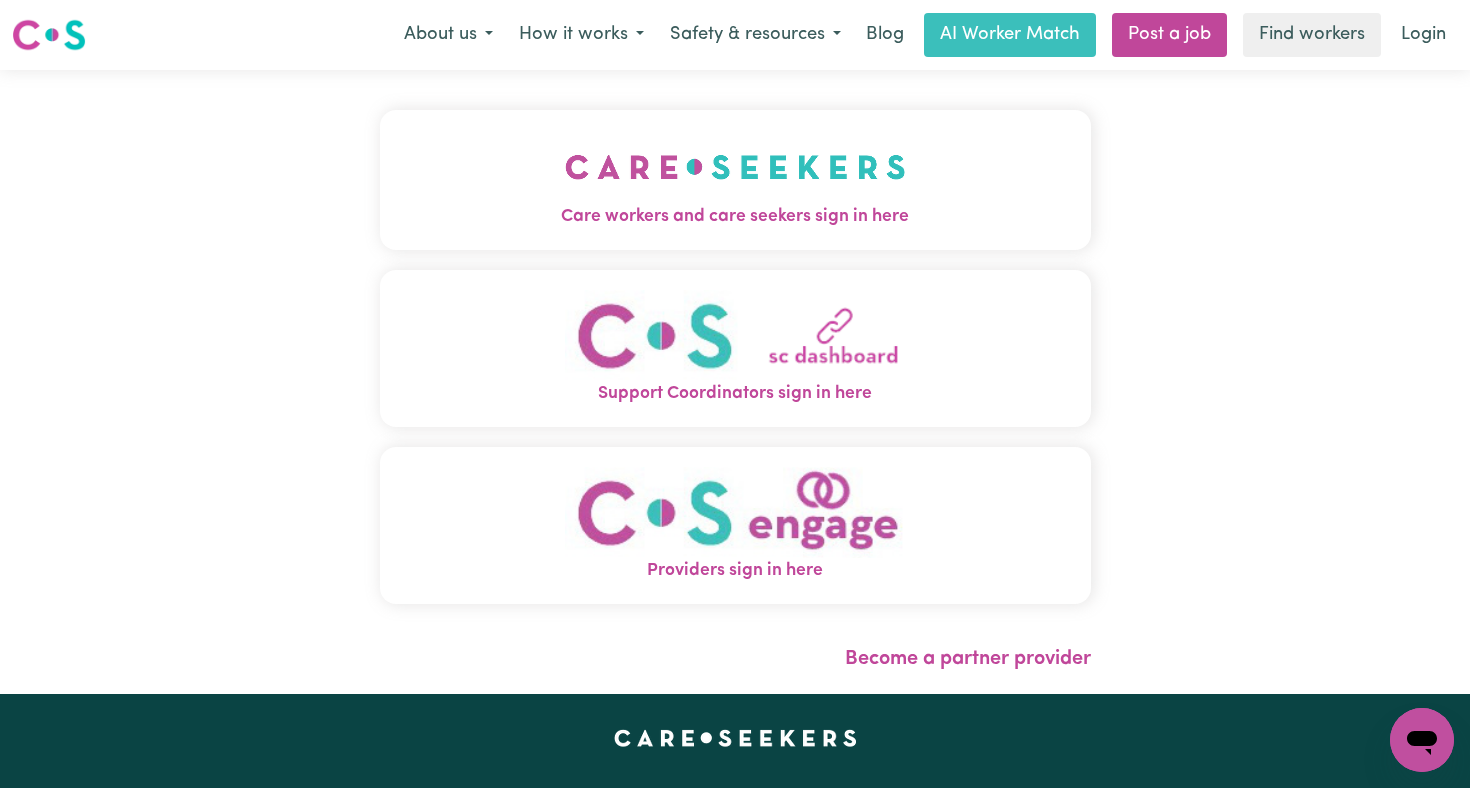 click on "Care workers and care seekers sign in here Support Coordinators sign in here Providers sign in here Become a partner provider" at bounding box center [735, 382] 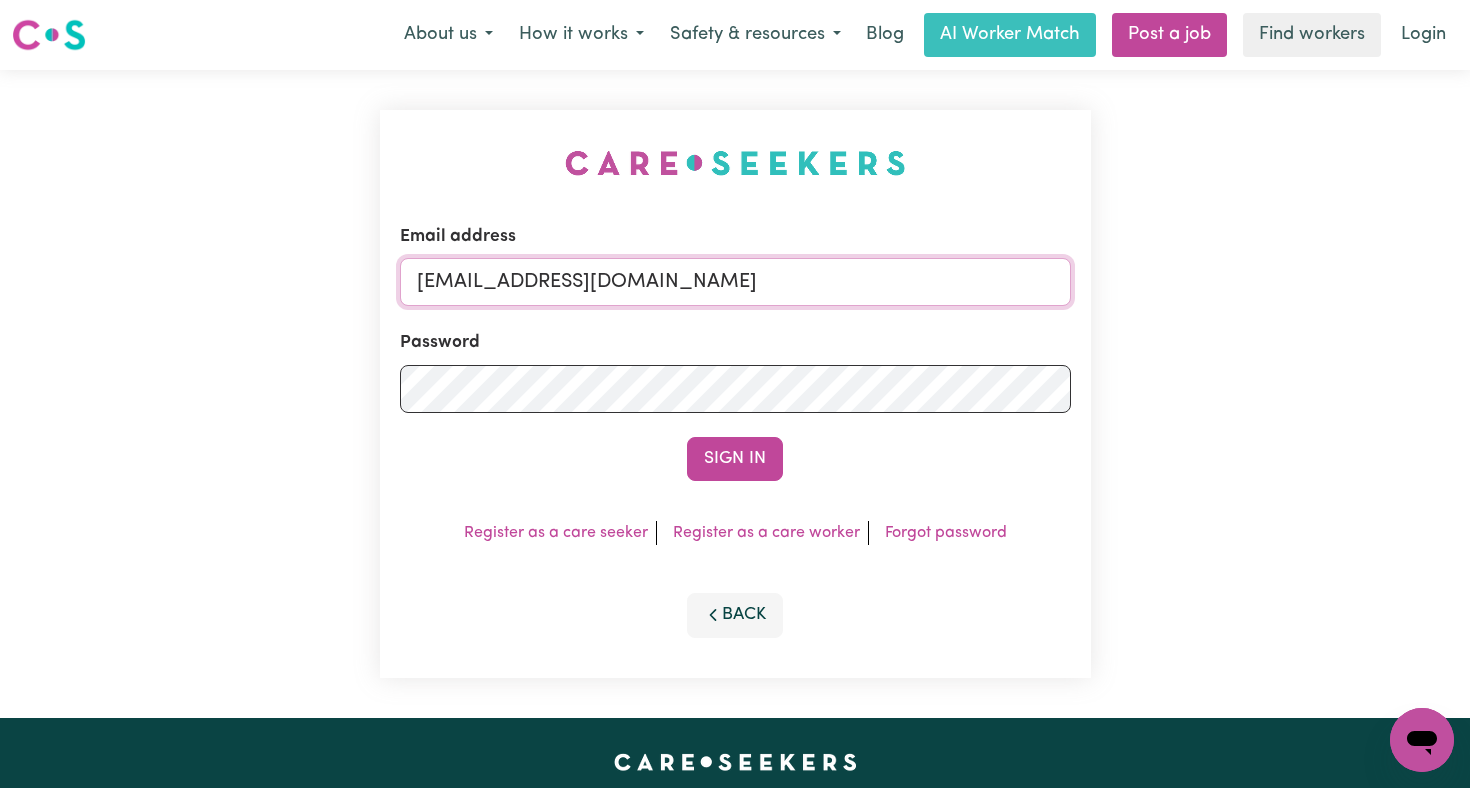 drag, startPoint x: 960, startPoint y: 277, endPoint x: 525, endPoint y: 286, distance: 435.09308 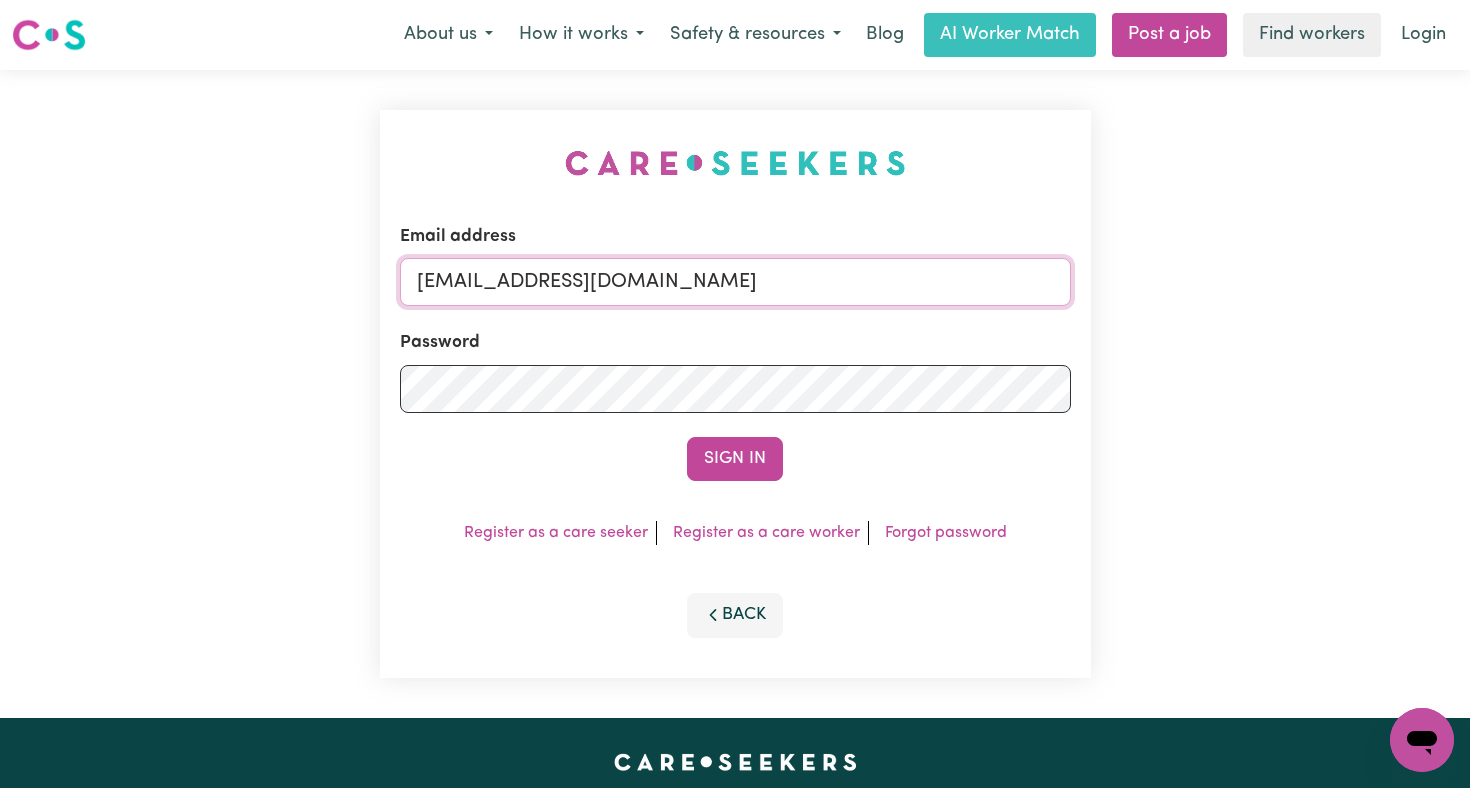click on "[EMAIL_ADDRESS][DOMAIN_NAME]" at bounding box center (735, 282) 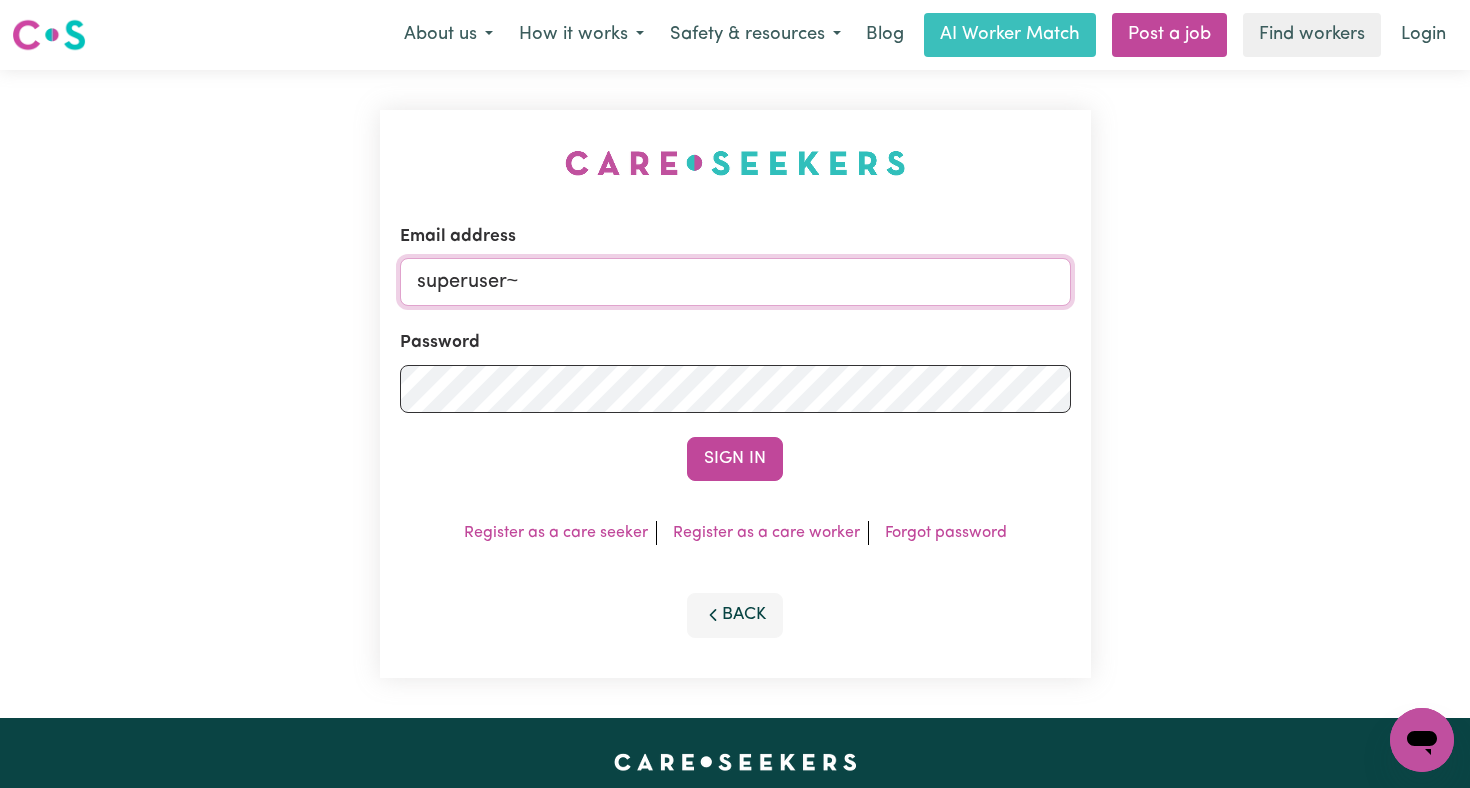 paste on "[EMAIL_ADDRESS][DOMAIN_NAME]" 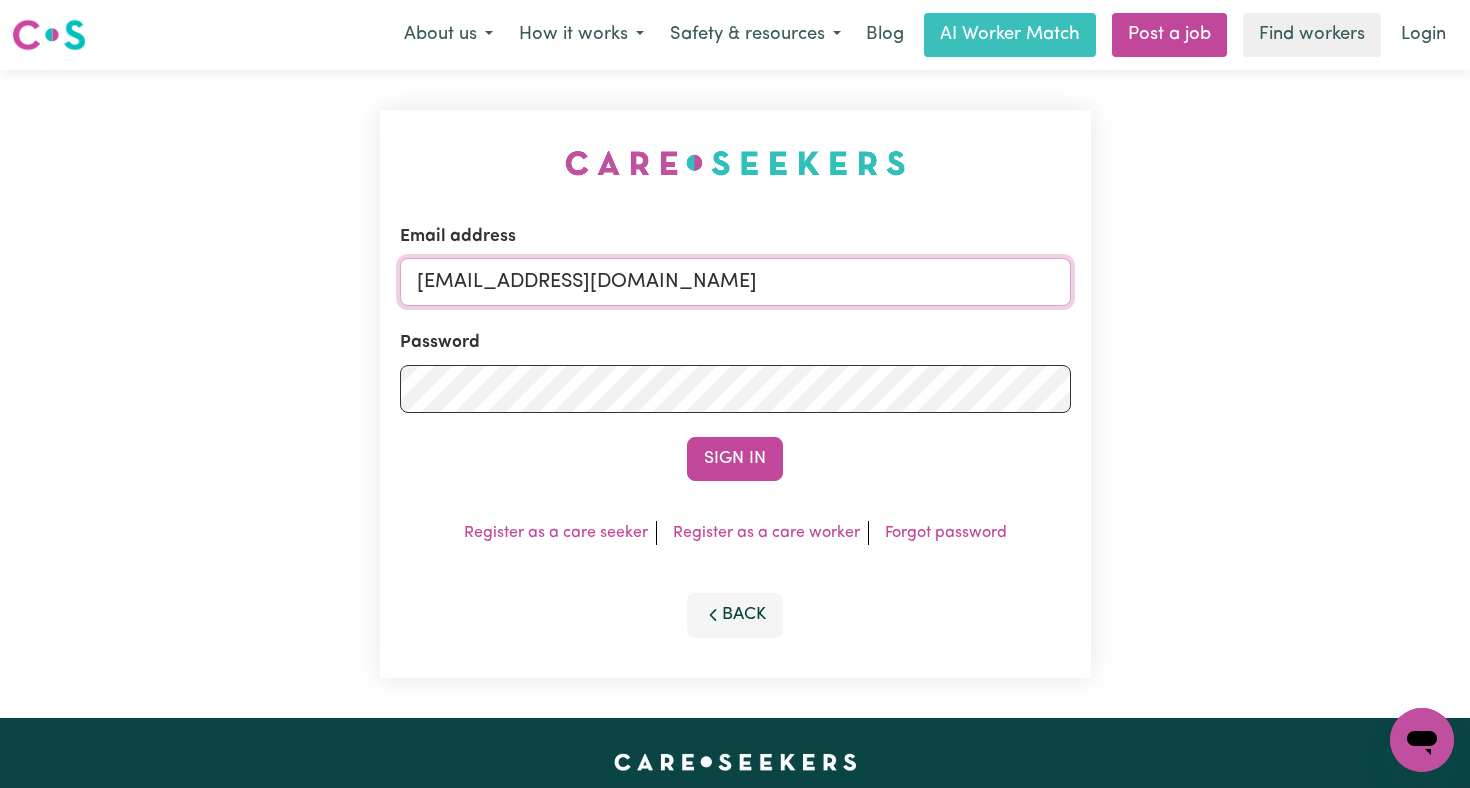 type on "[EMAIL_ADDRESS][DOMAIN_NAME]" 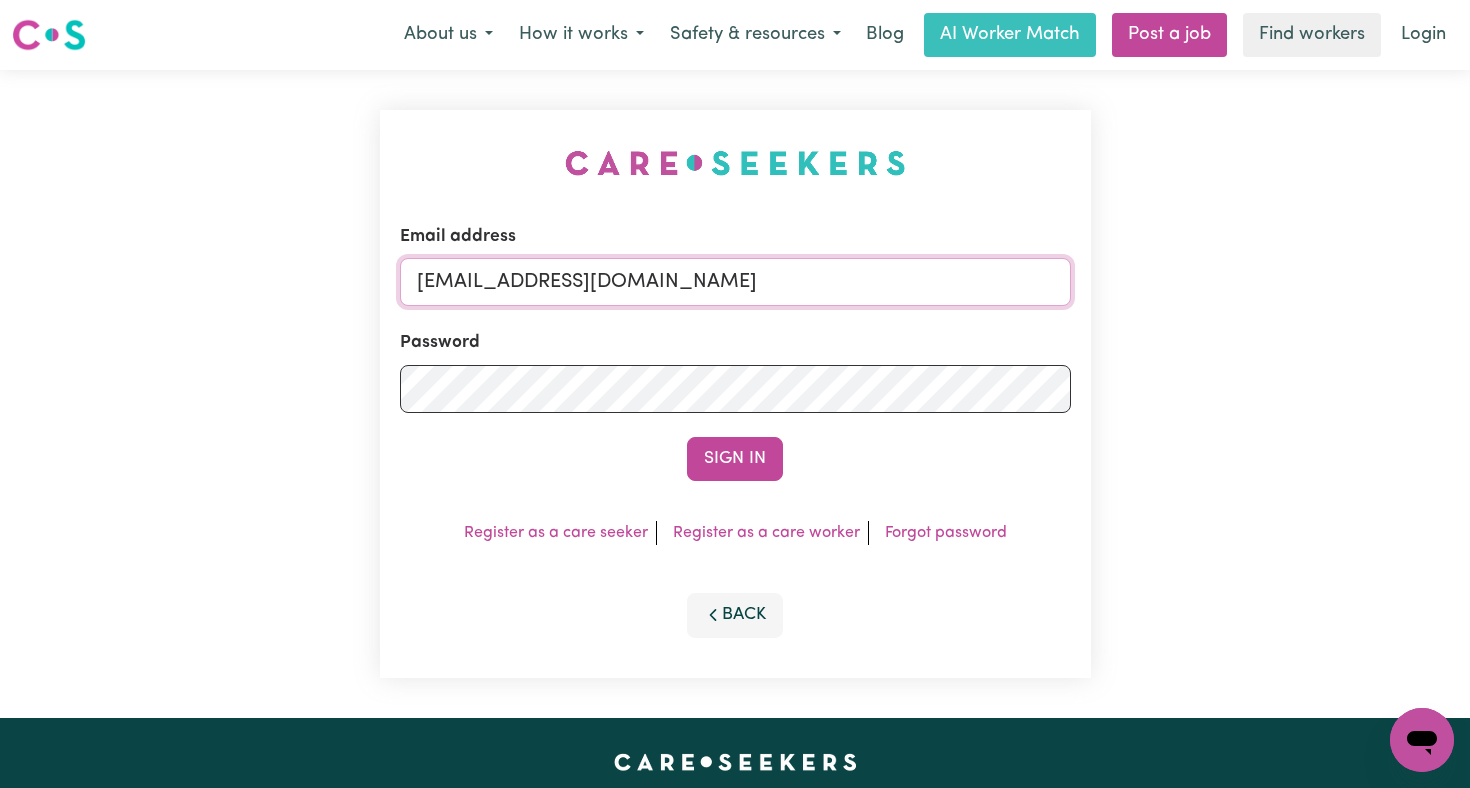 click on "Sign In" at bounding box center [735, 459] 